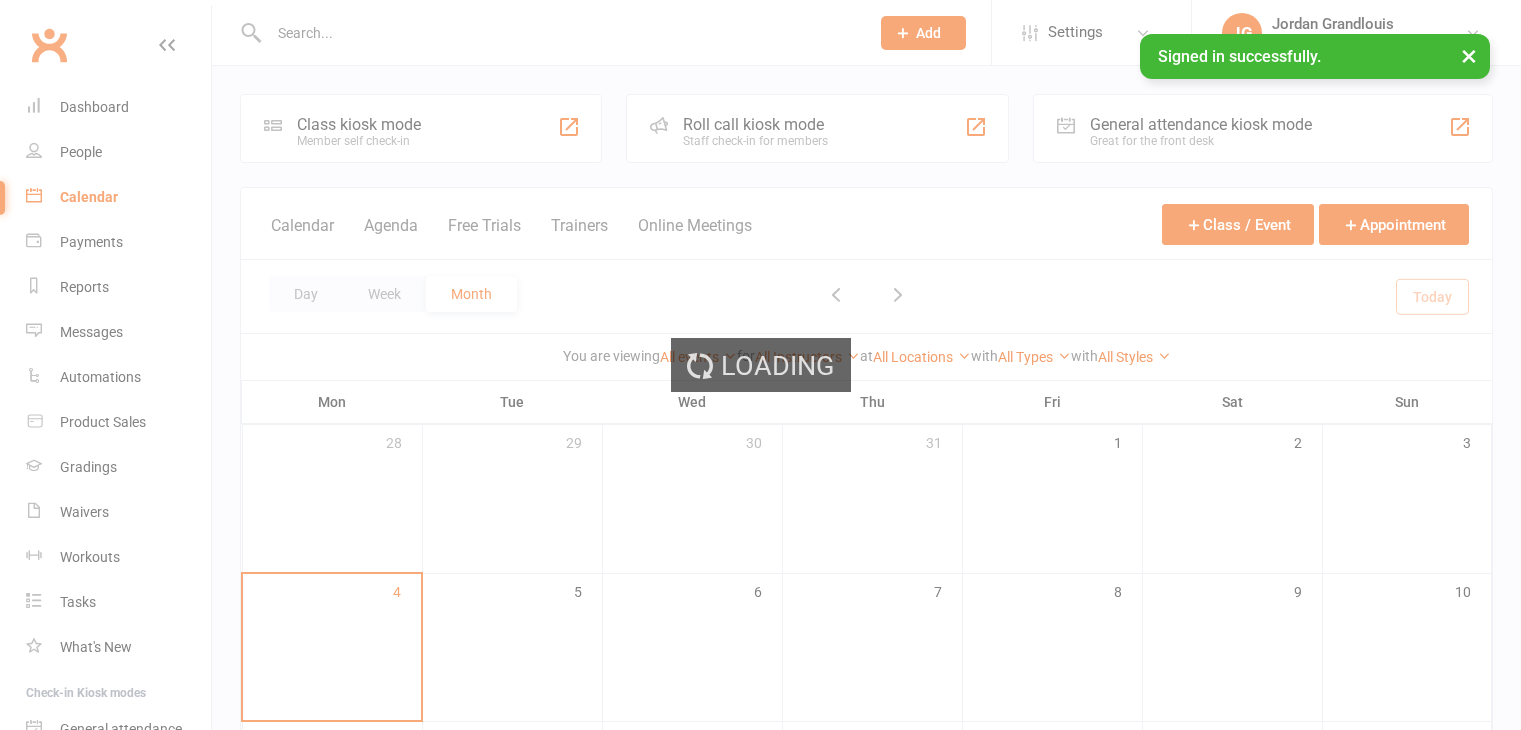 scroll, scrollTop: 0, scrollLeft: 0, axis: both 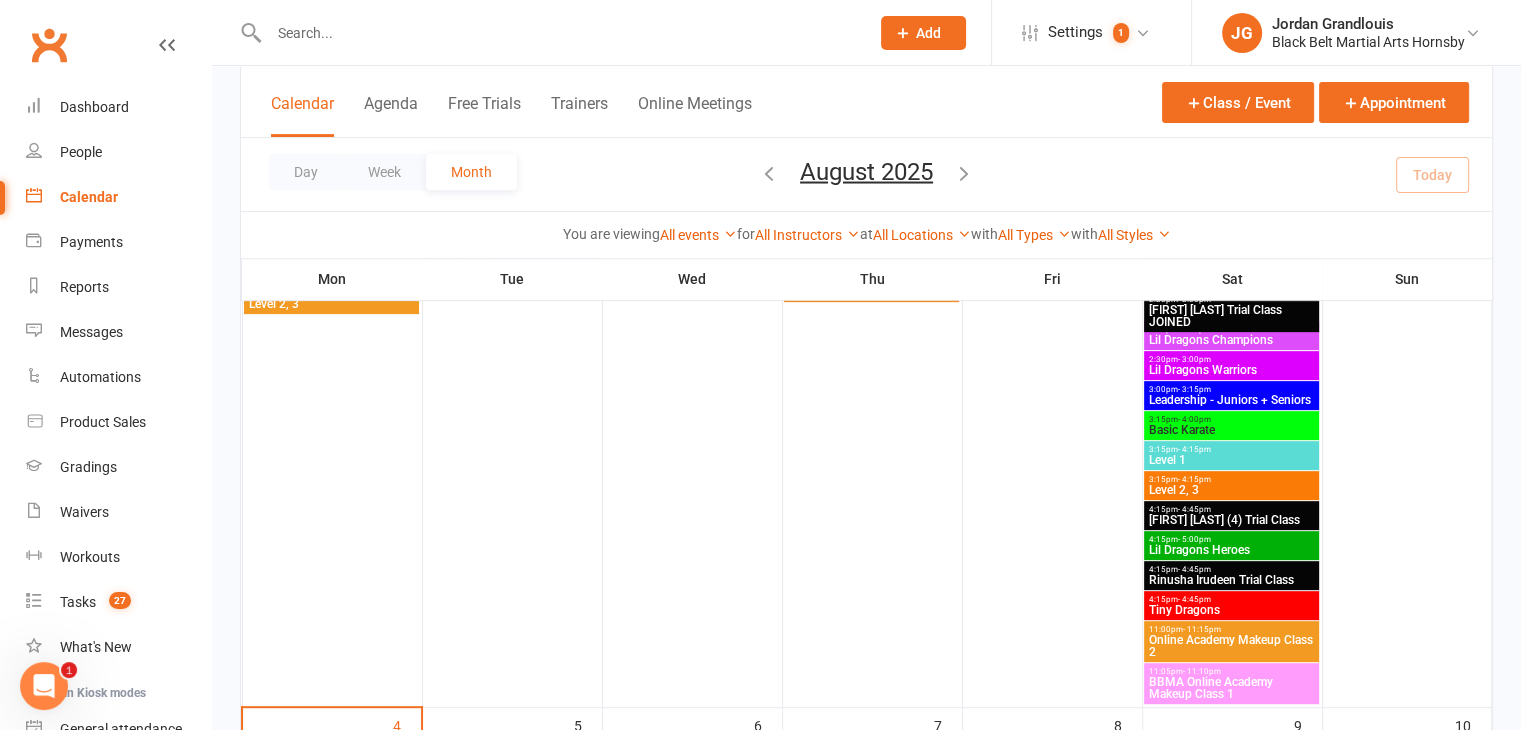 click on "Level 1" at bounding box center (1231, 460) 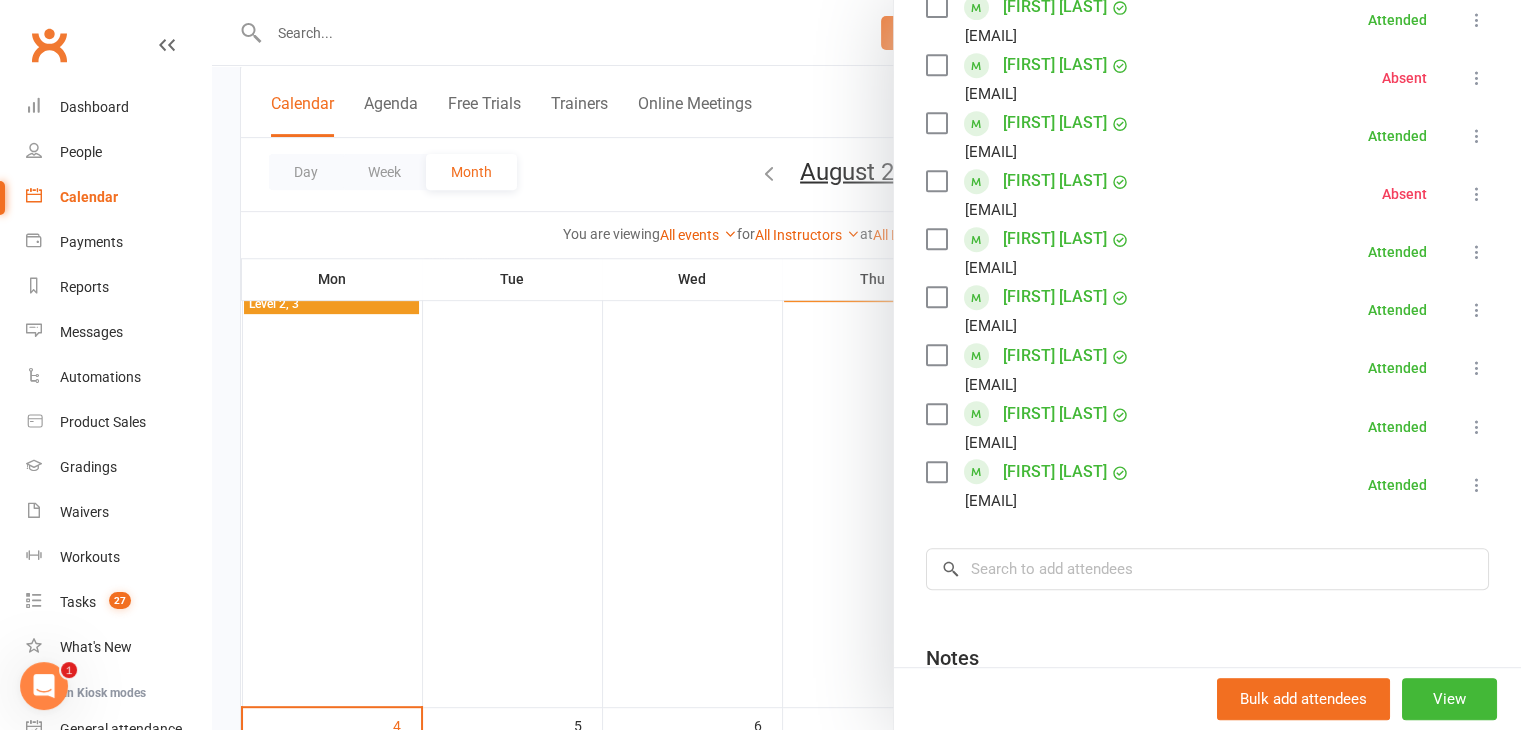 scroll, scrollTop: 906, scrollLeft: 0, axis: vertical 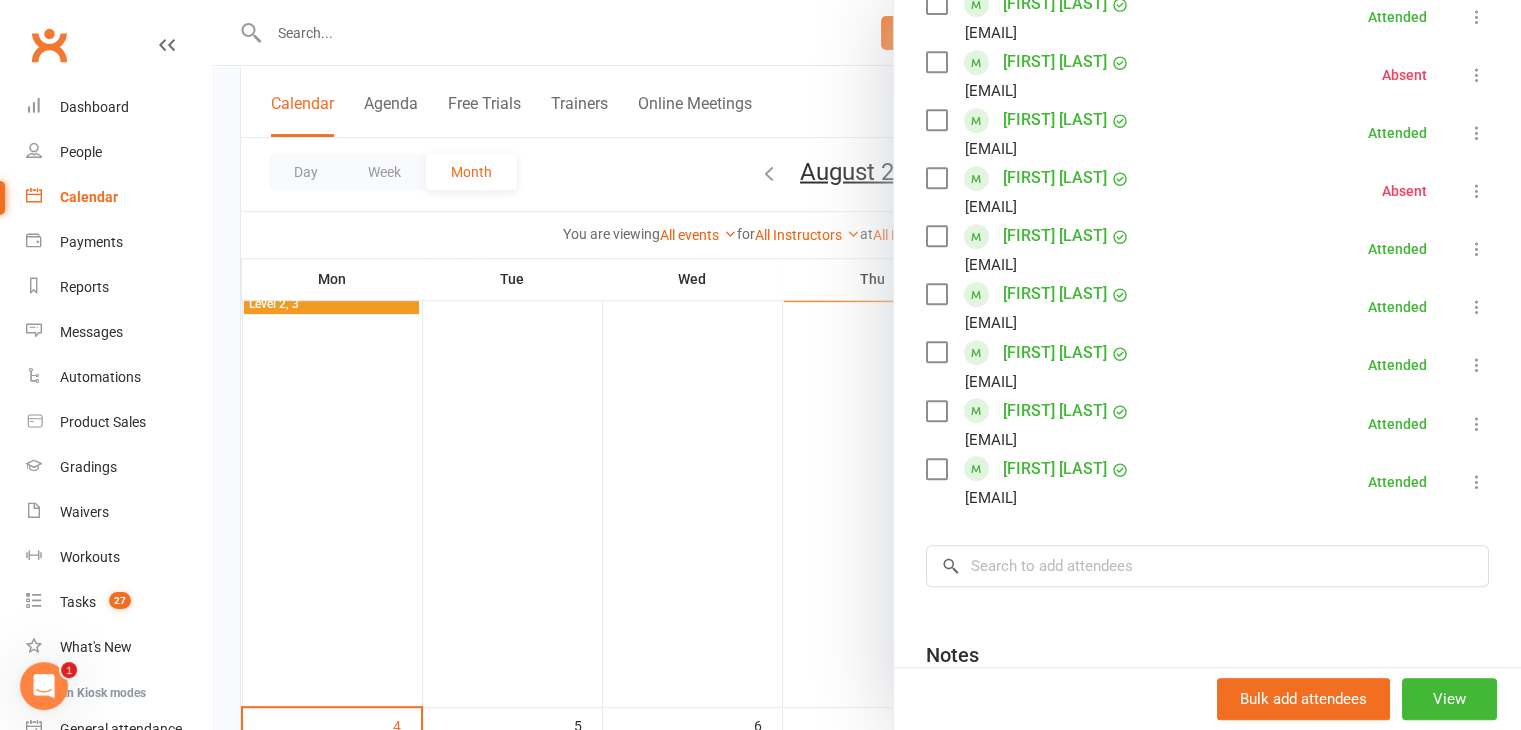 click at bounding box center (866, 365) 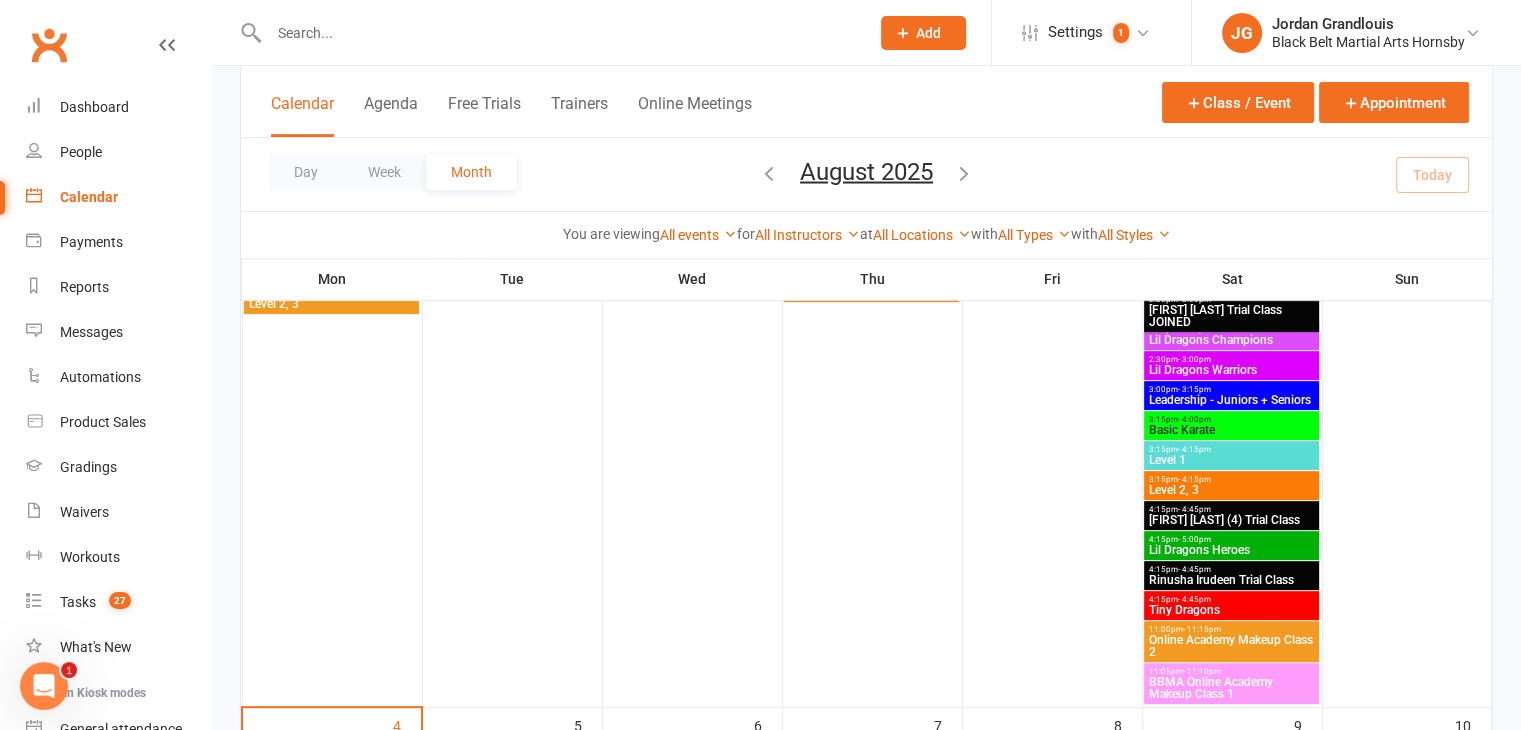 click on "Level 2, 3" at bounding box center [1231, 490] 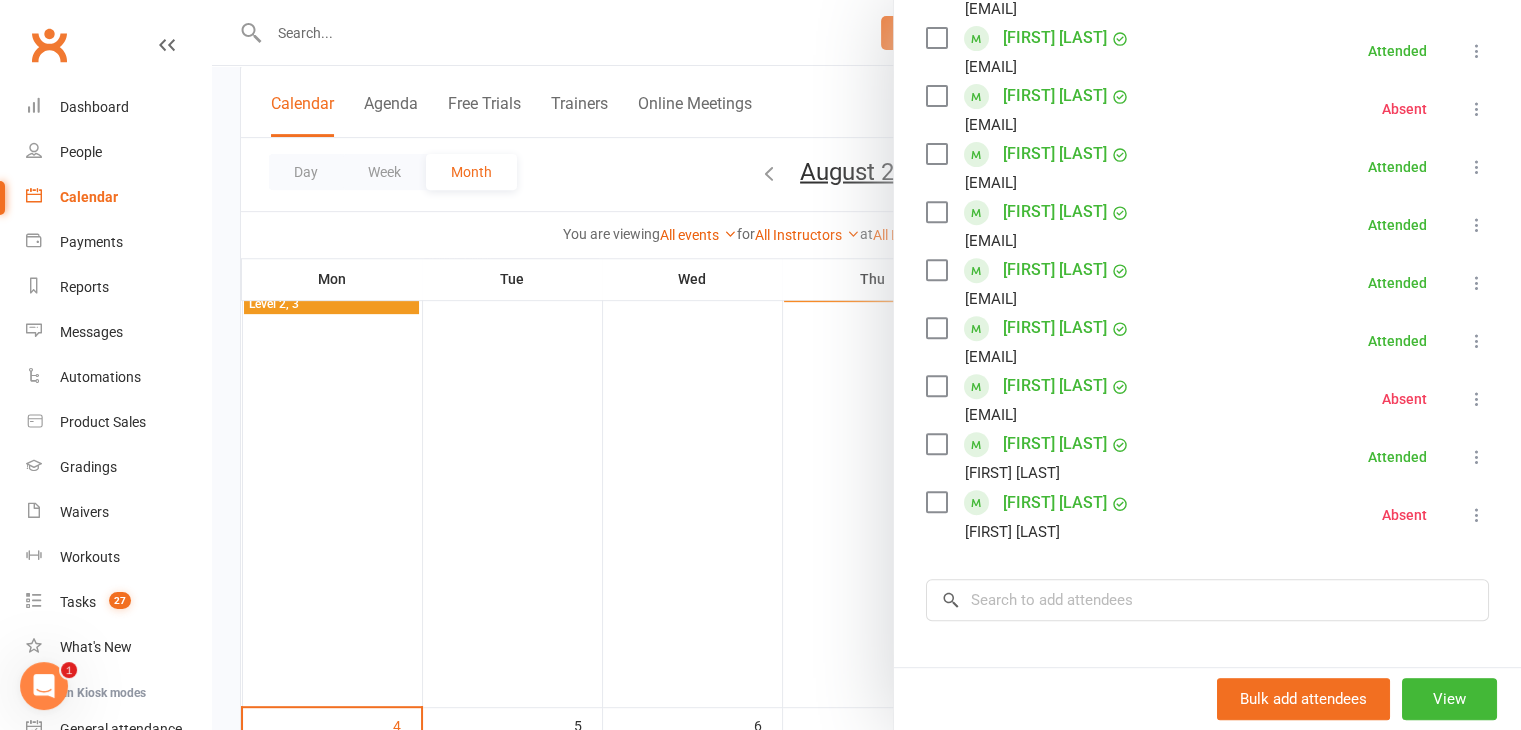 scroll, scrollTop: 834, scrollLeft: 0, axis: vertical 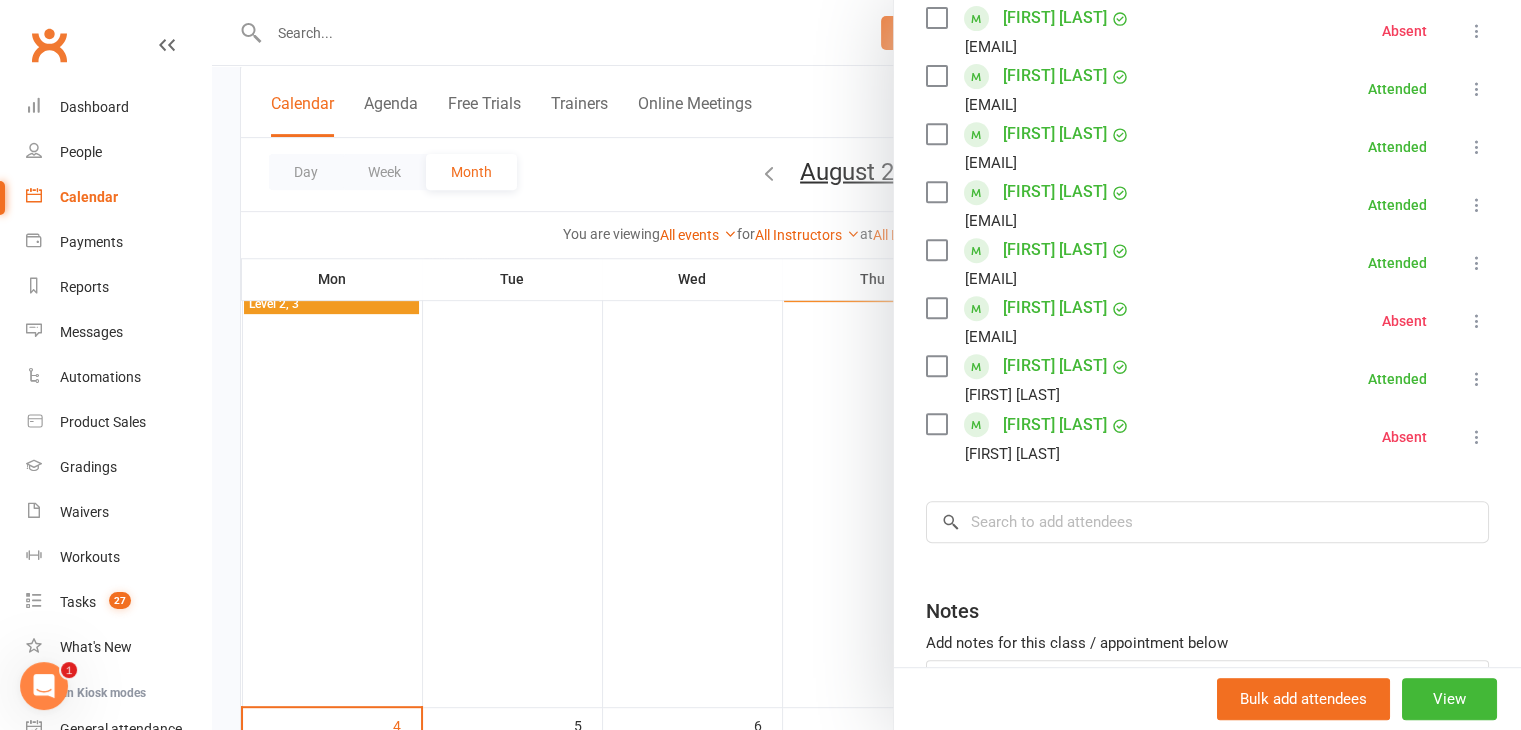 click at bounding box center [866, 365] 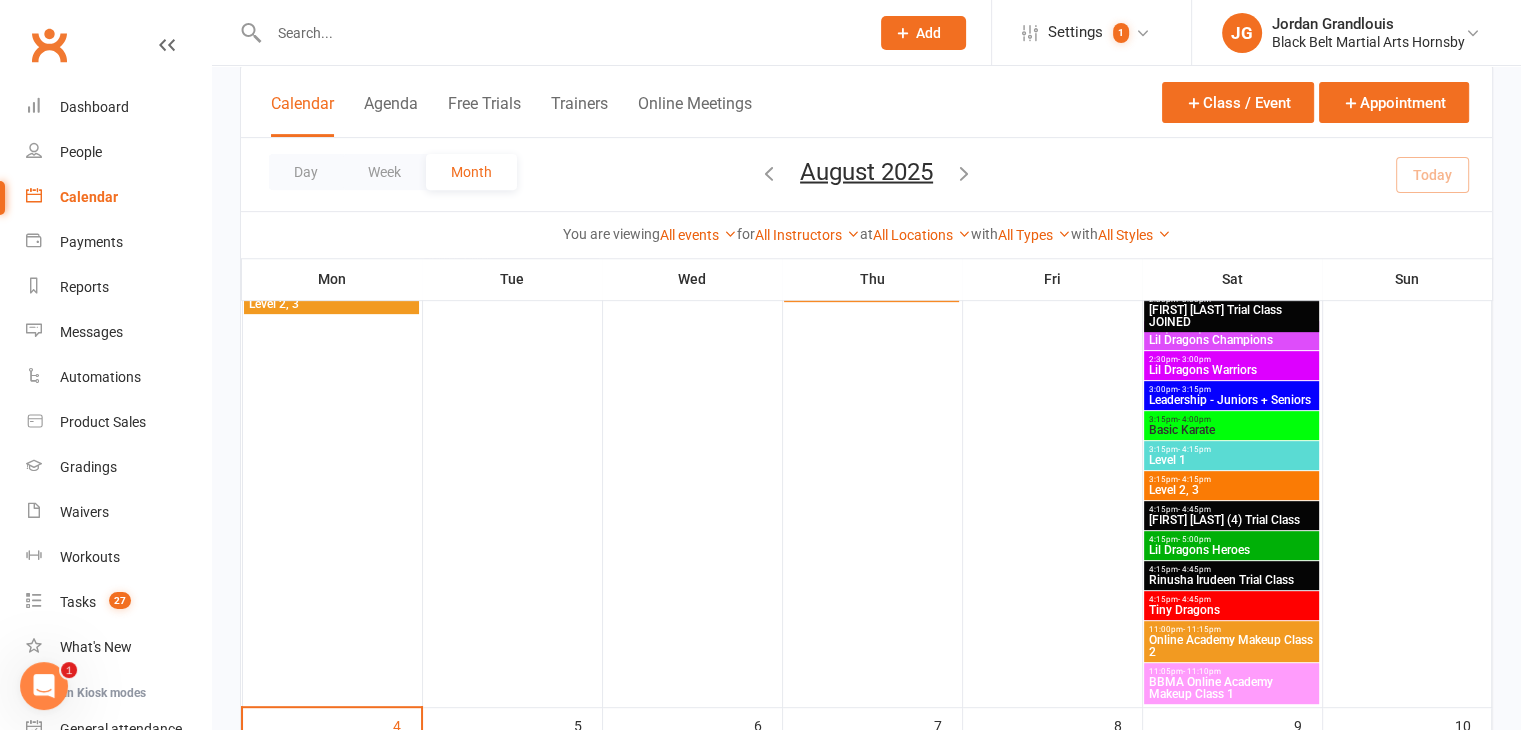 click on "Level 1" at bounding box center (1231, 460) 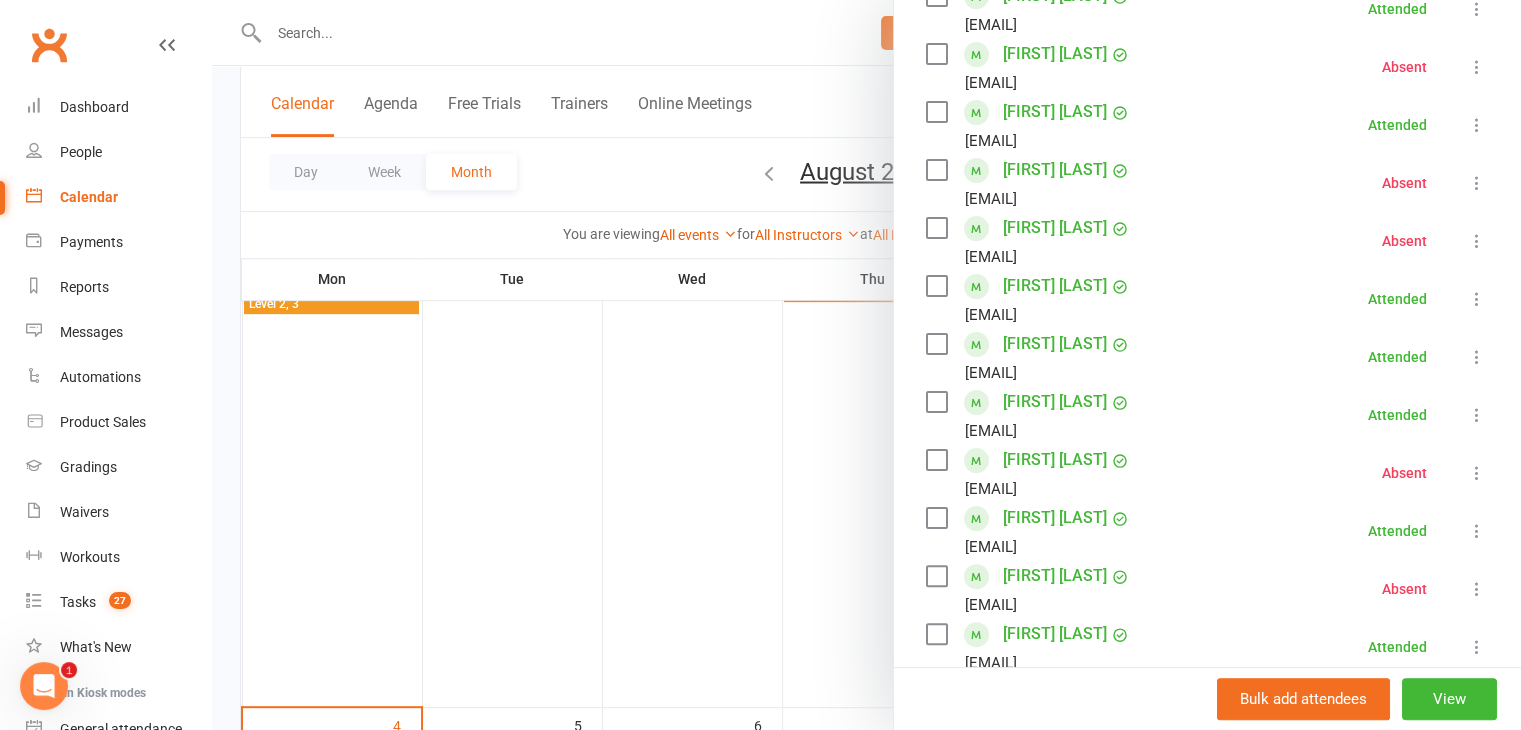 scroll, scrollTop: 392, scrollLeft: 0, axis: vertical 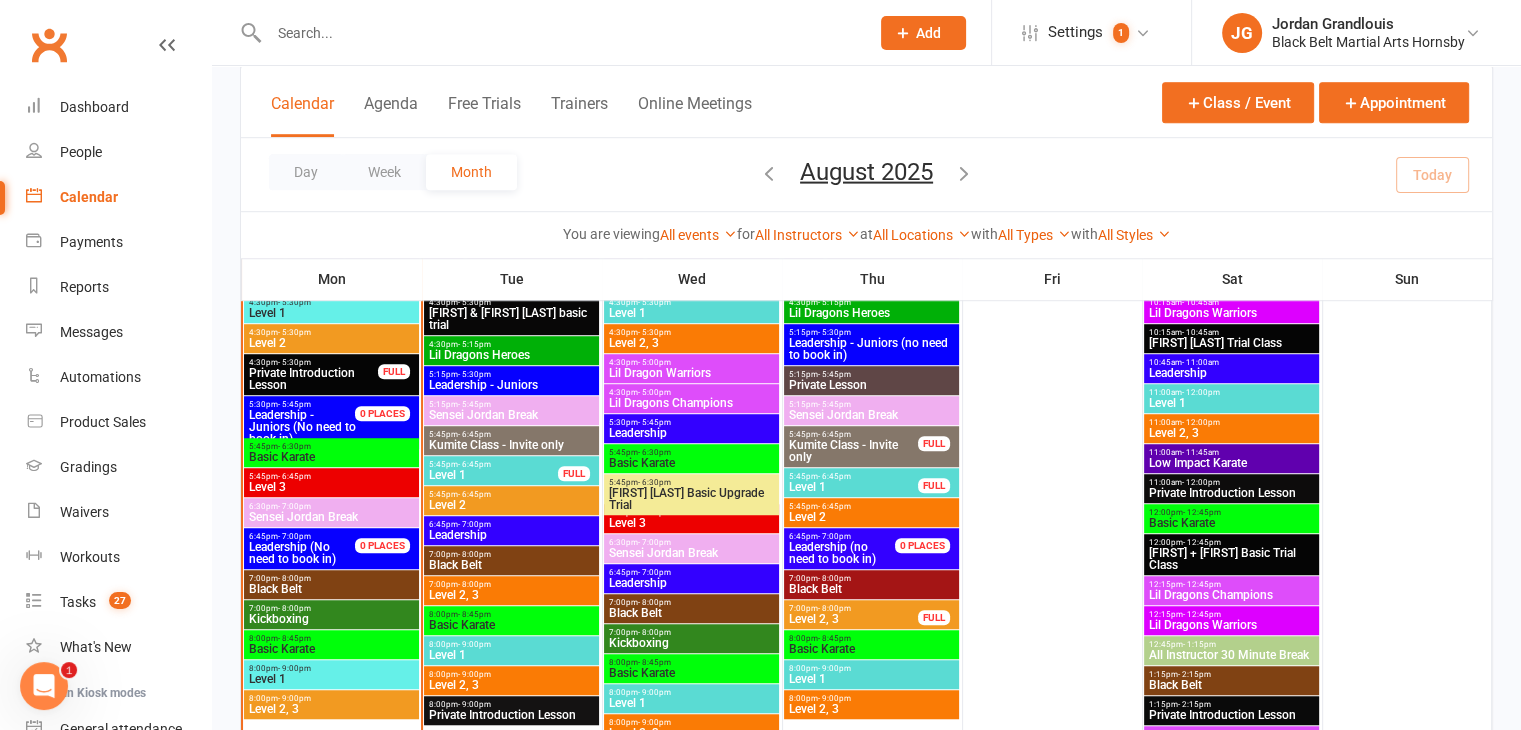click on "Level 1" at bounding box center [493, 475] 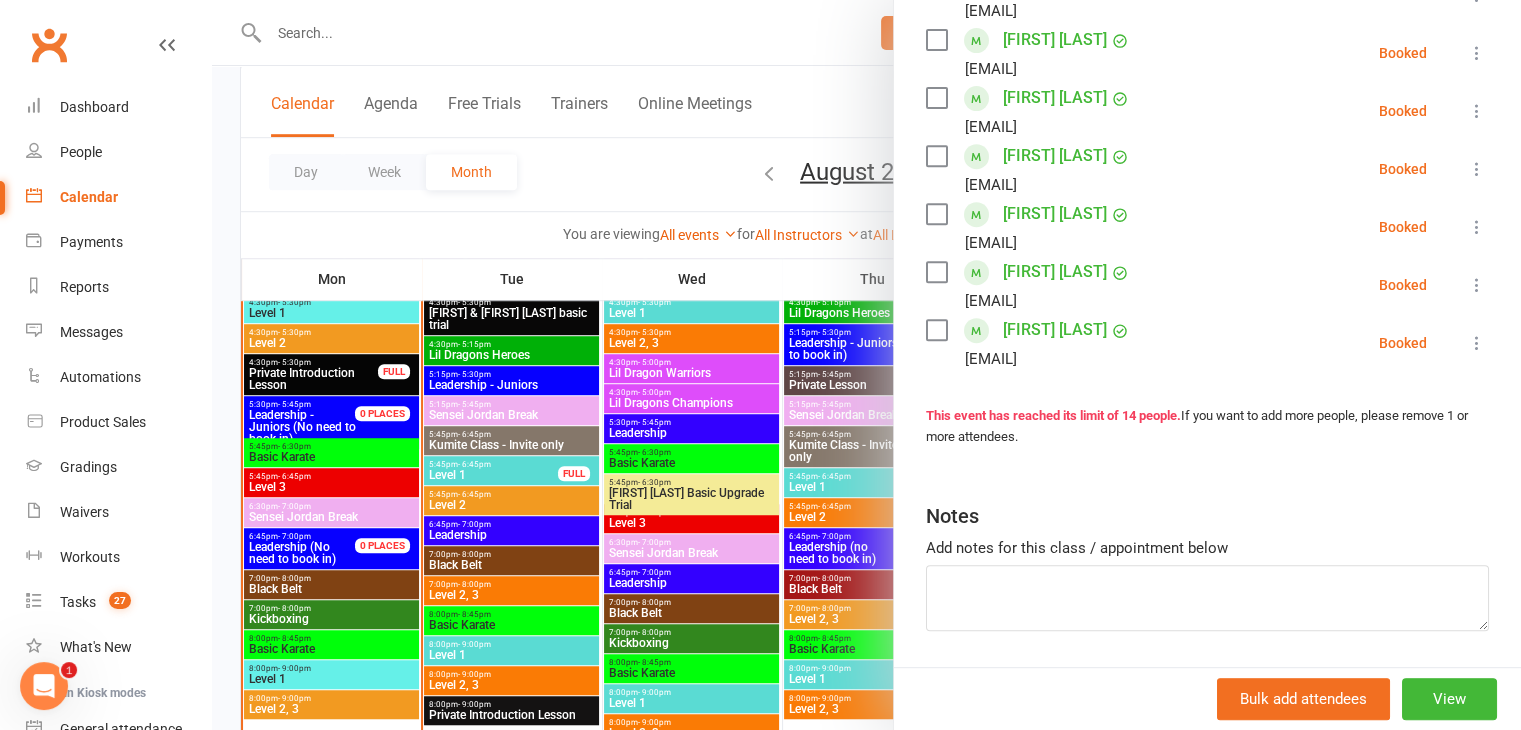 scroll, scrollTop: 875, scrollLeft: 0, axis: vertical 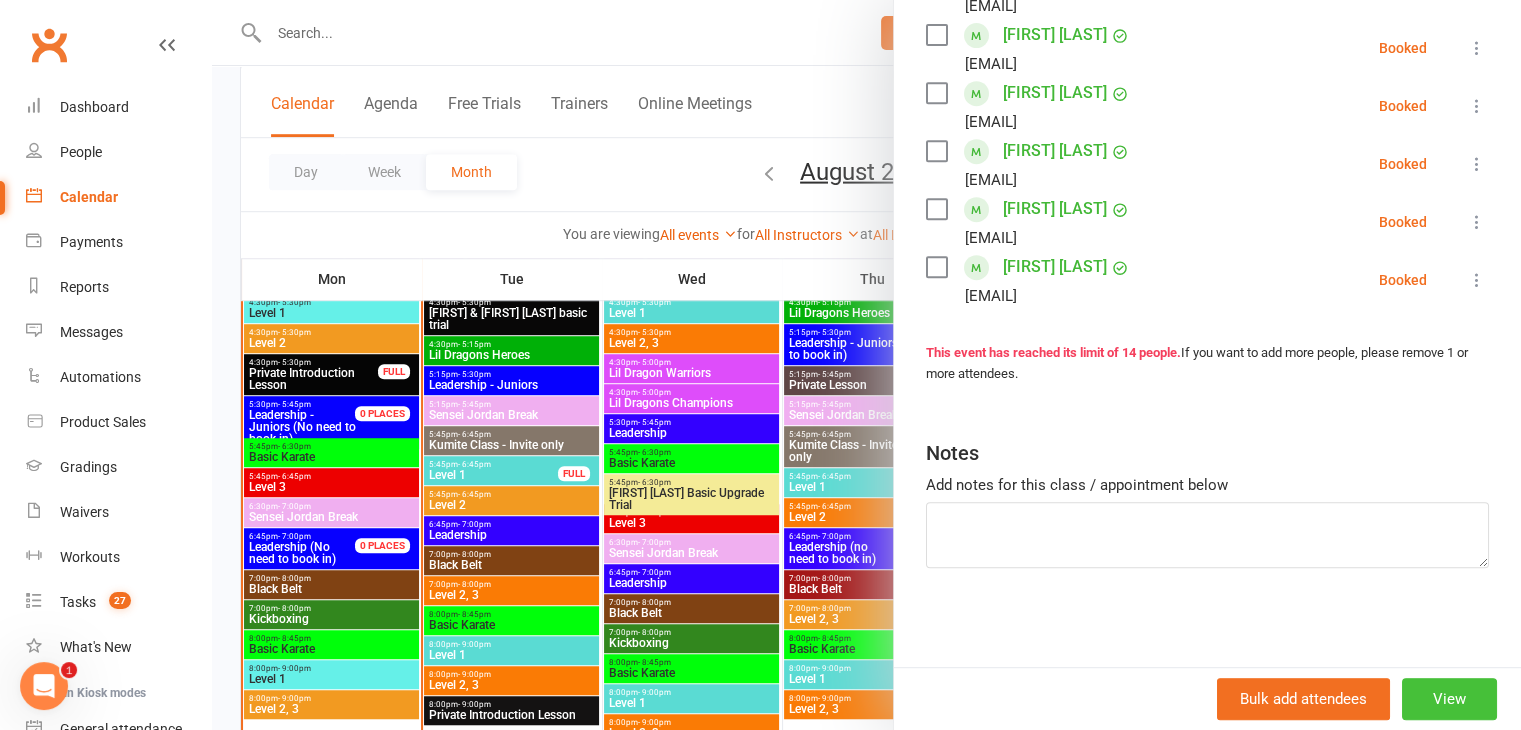 click on "View" at bounding box center (1449, 699) 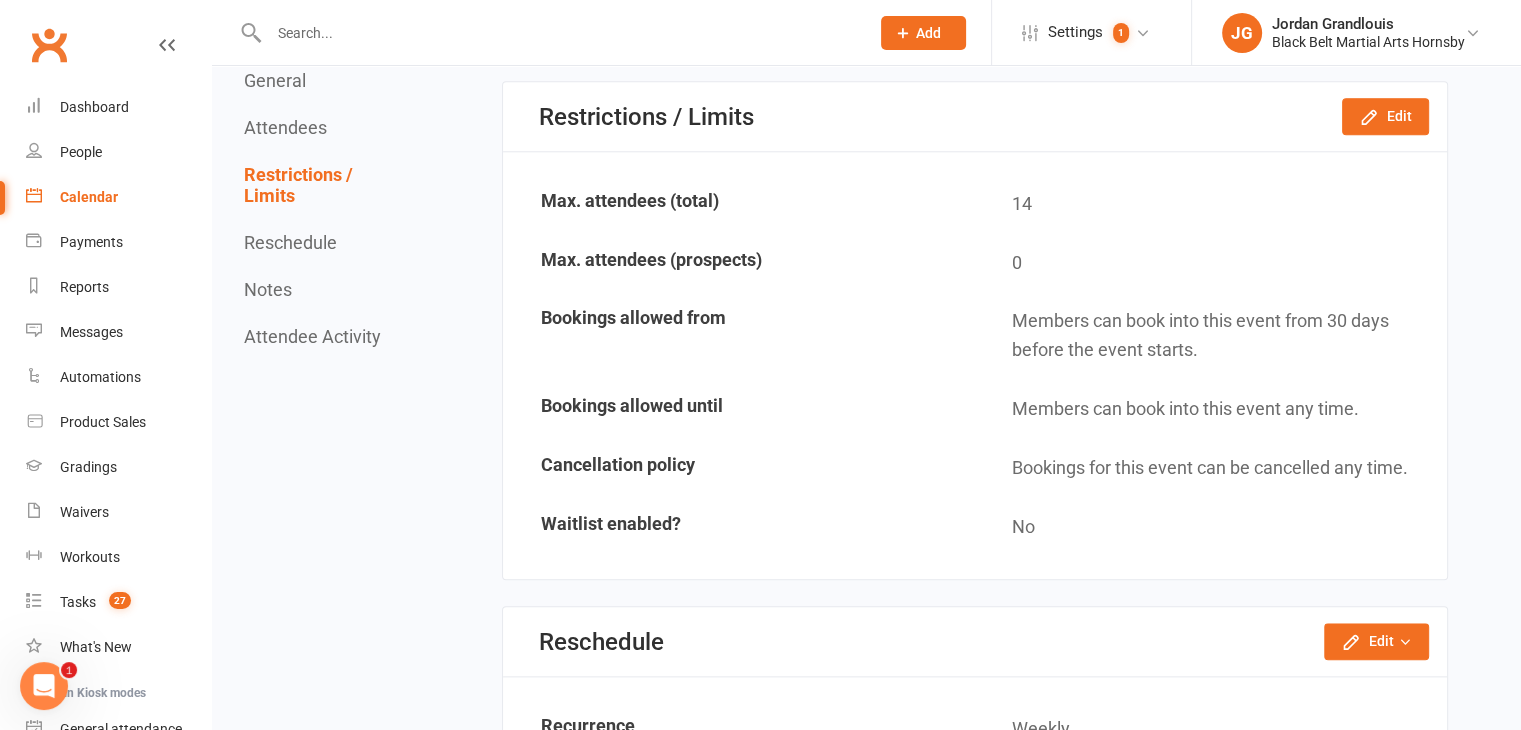 scroll, scrollTop: 2112, scrollLeft: 0, axis: vertical 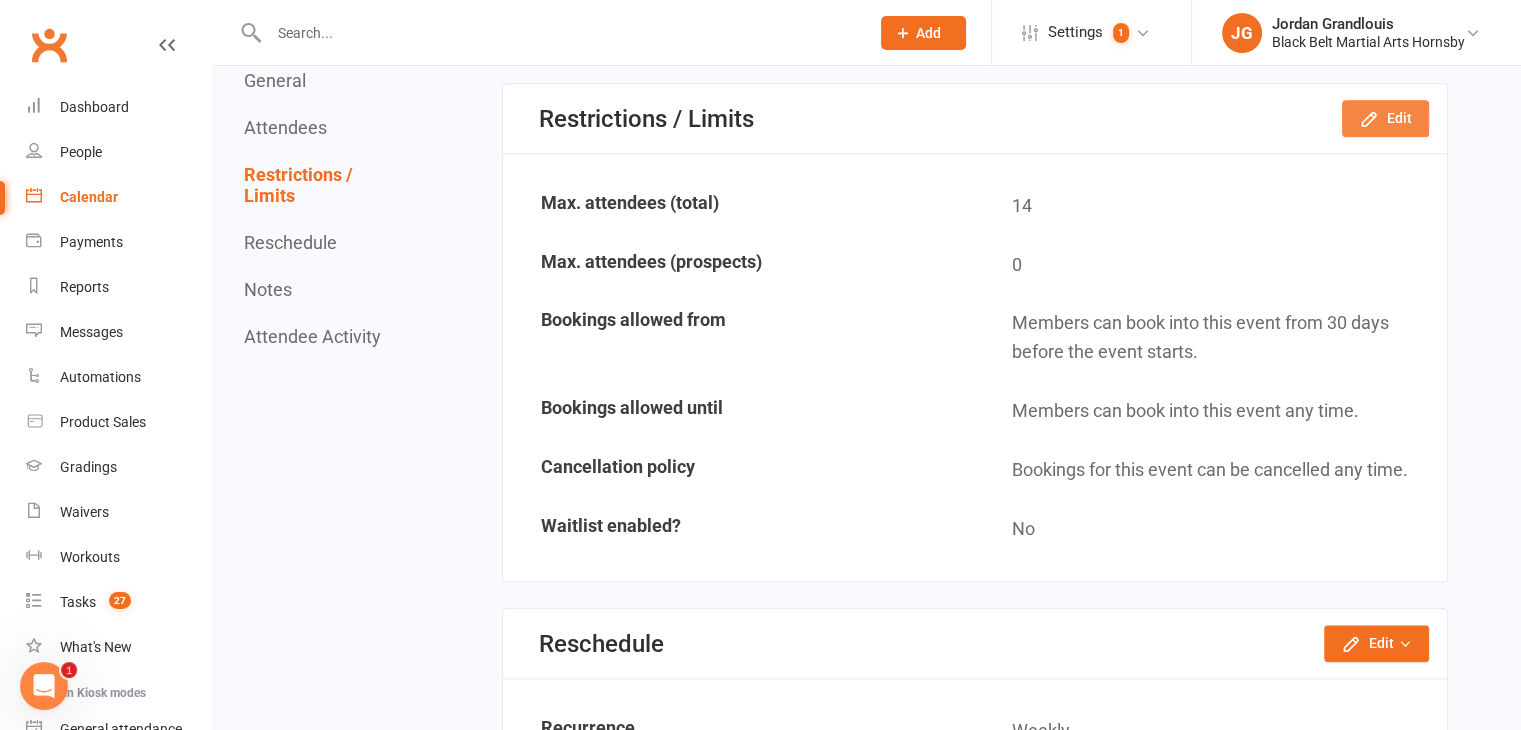 click 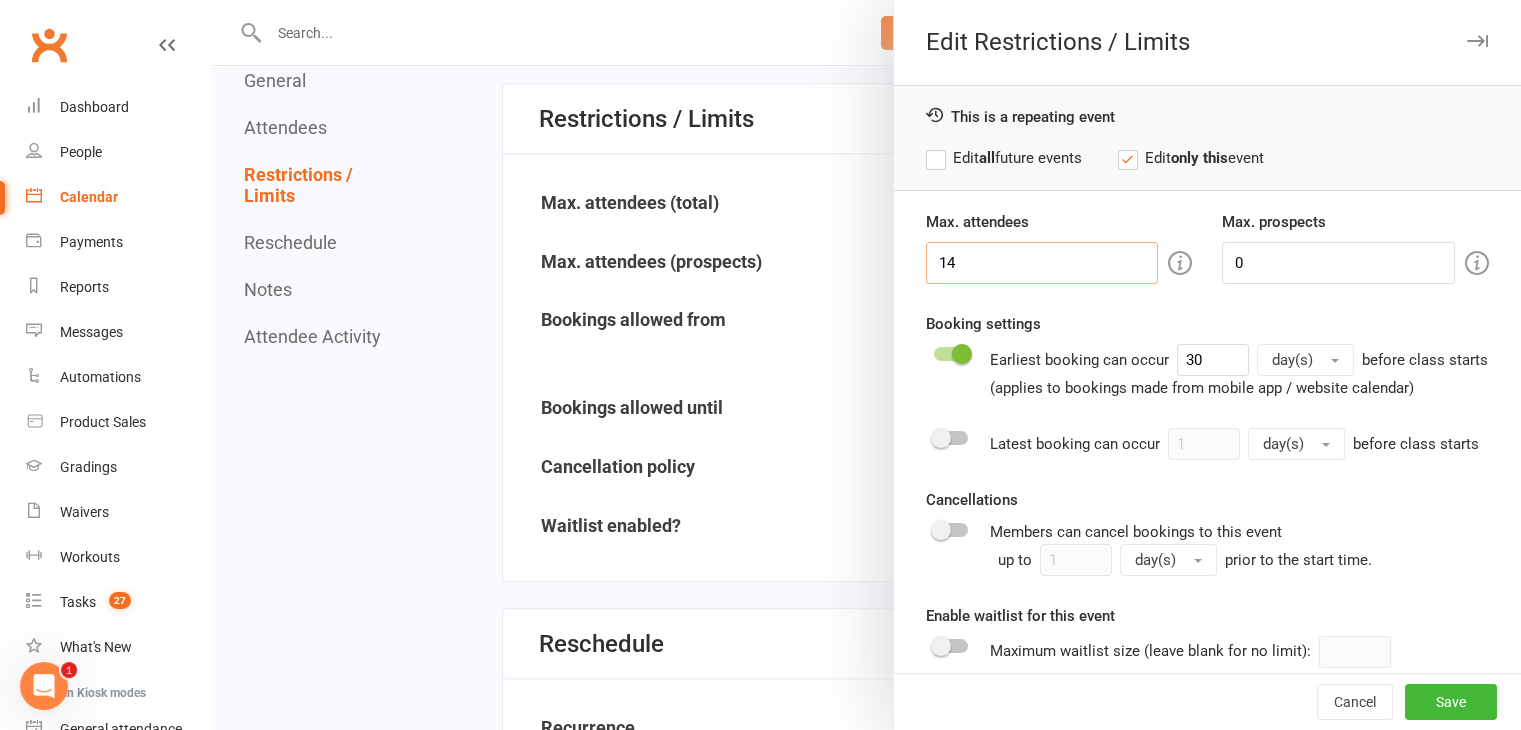 click on "14" at bounding box center (1042, 263) 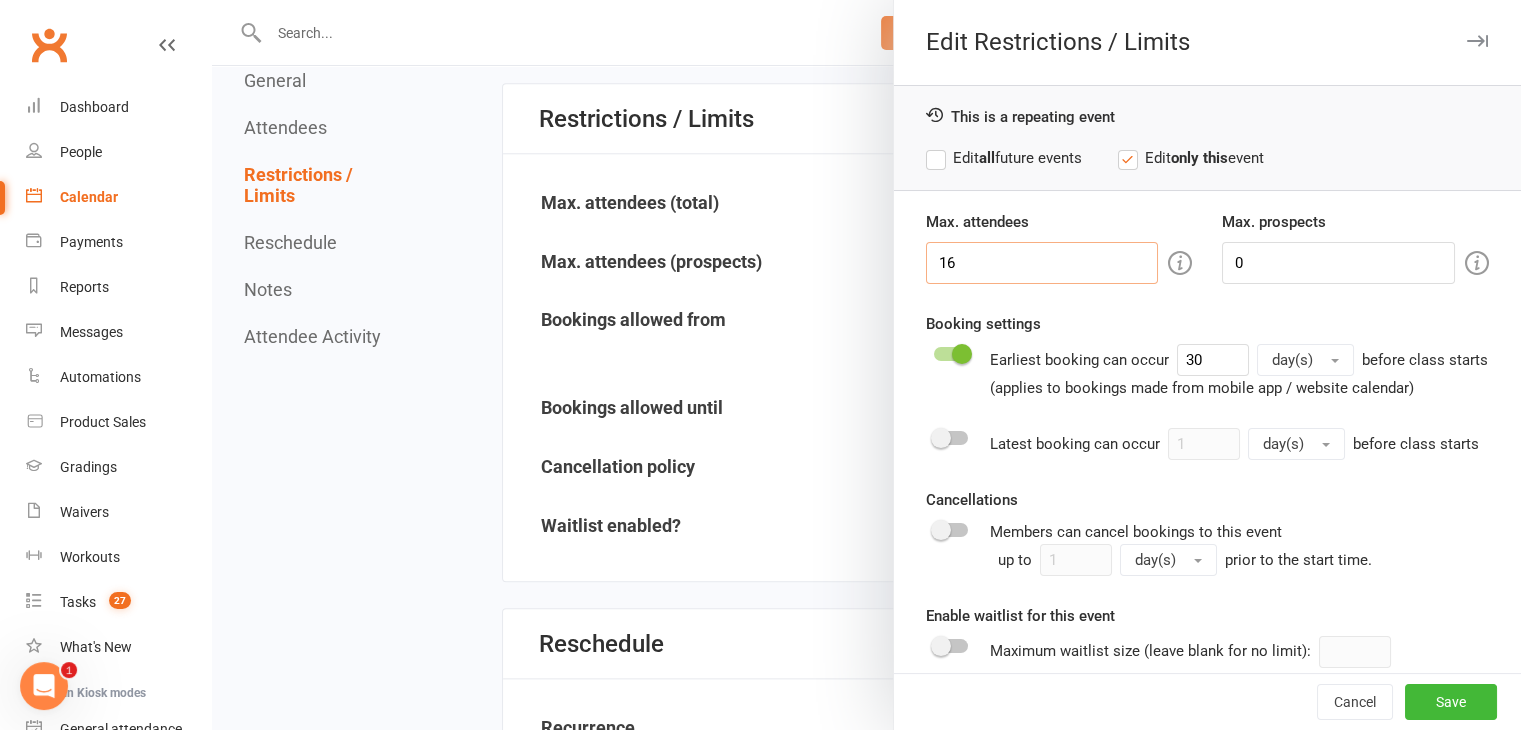 type on "16" 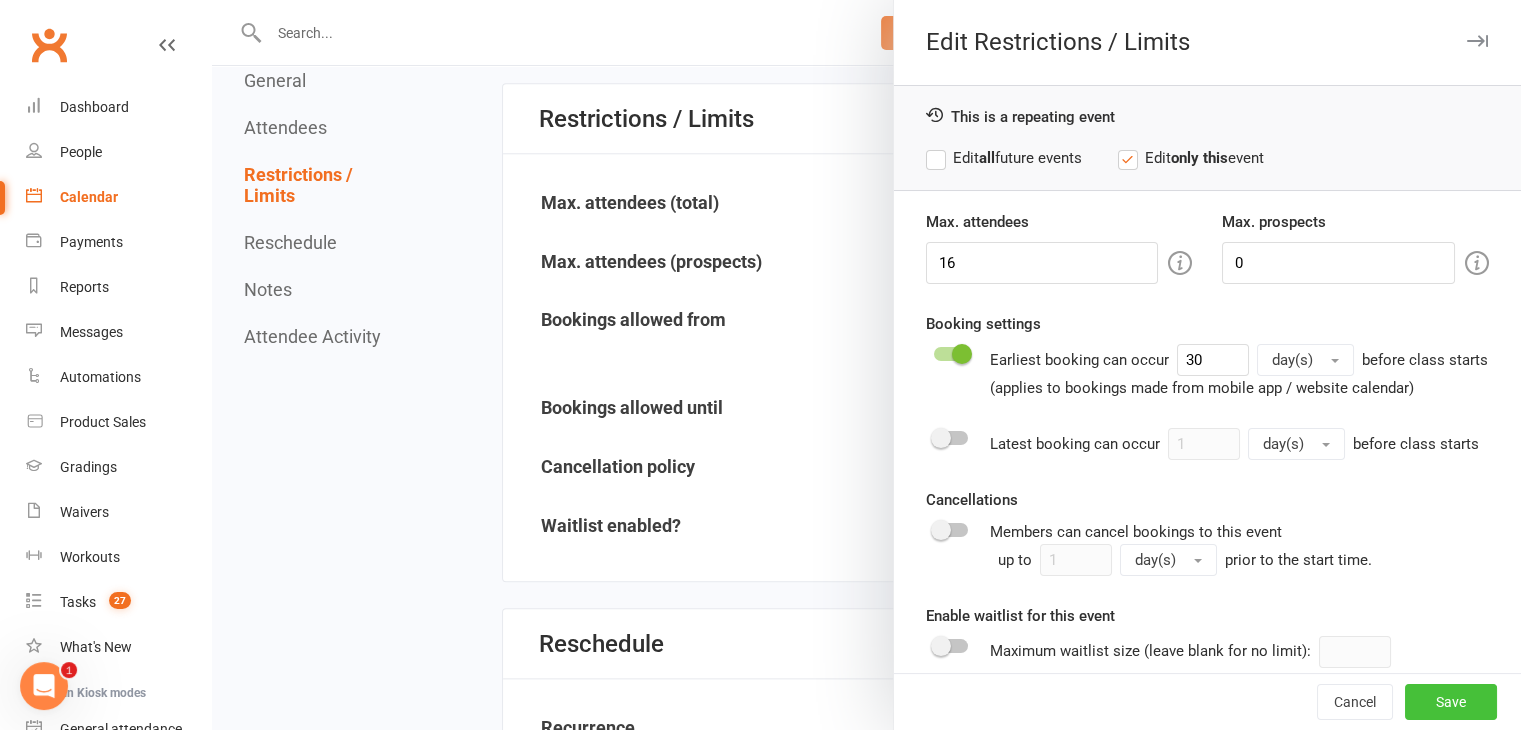 click on "Save" at bounding box center [1451, 702] 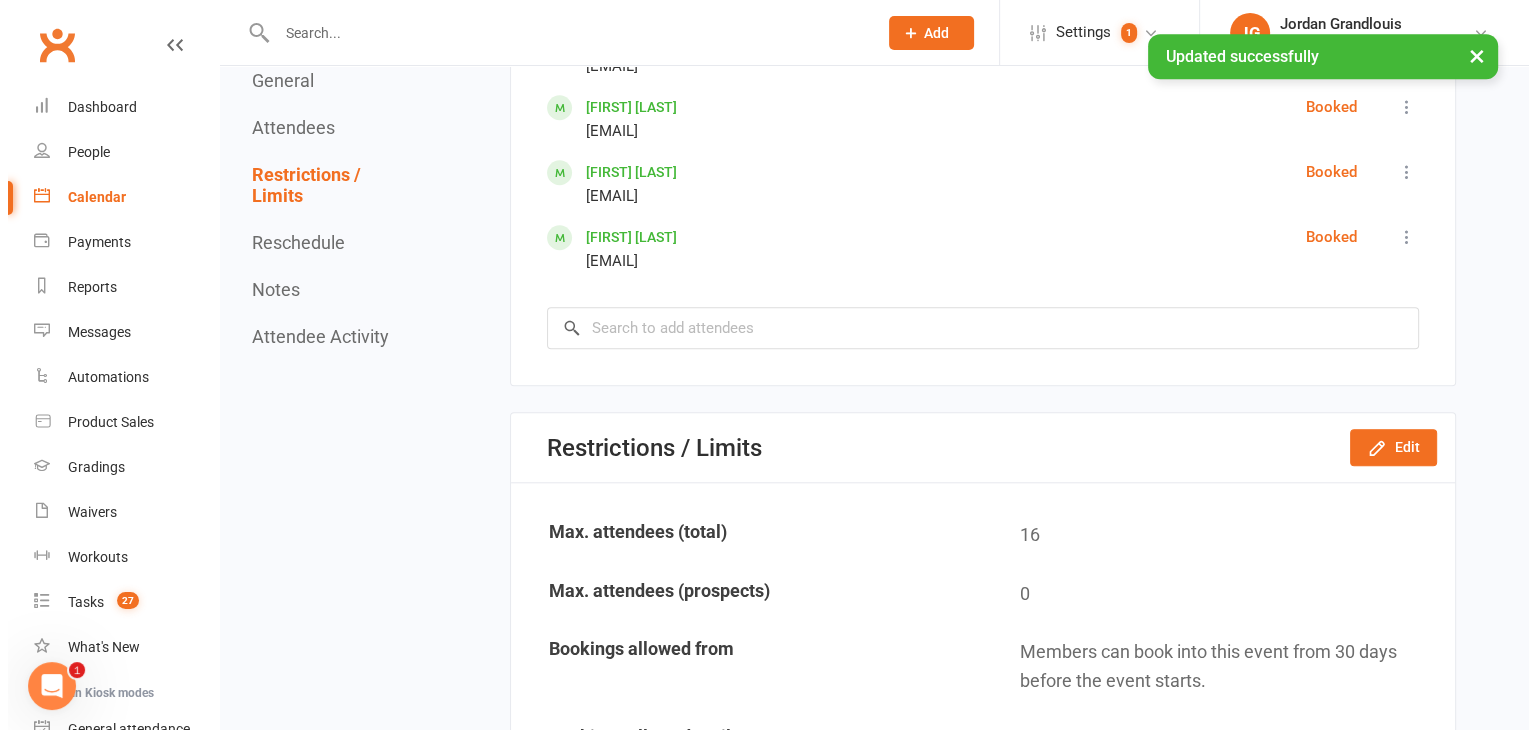 scroll, scrollTop: 1822, scrollLeft: 0, axis: vertical 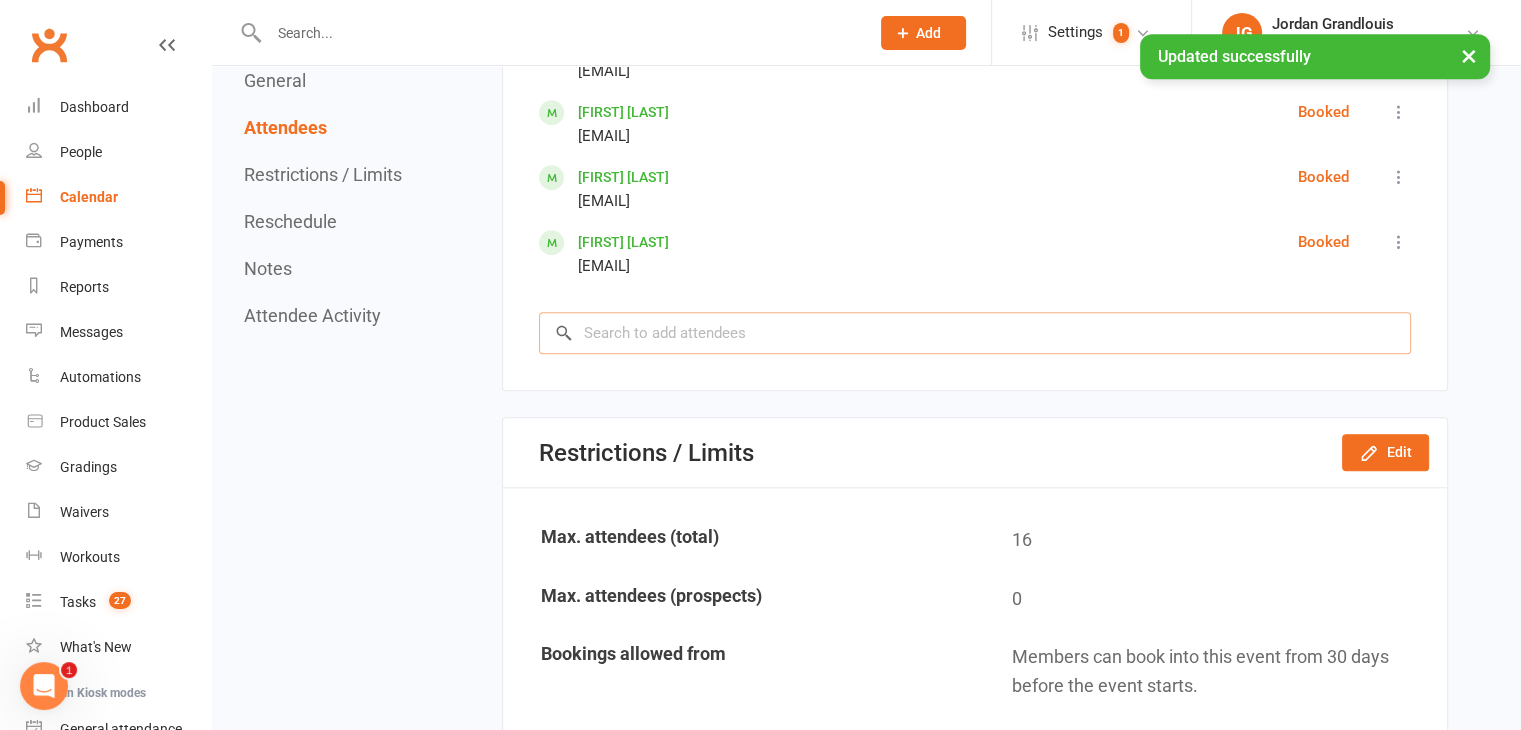 click at bounding box center (975, 333) 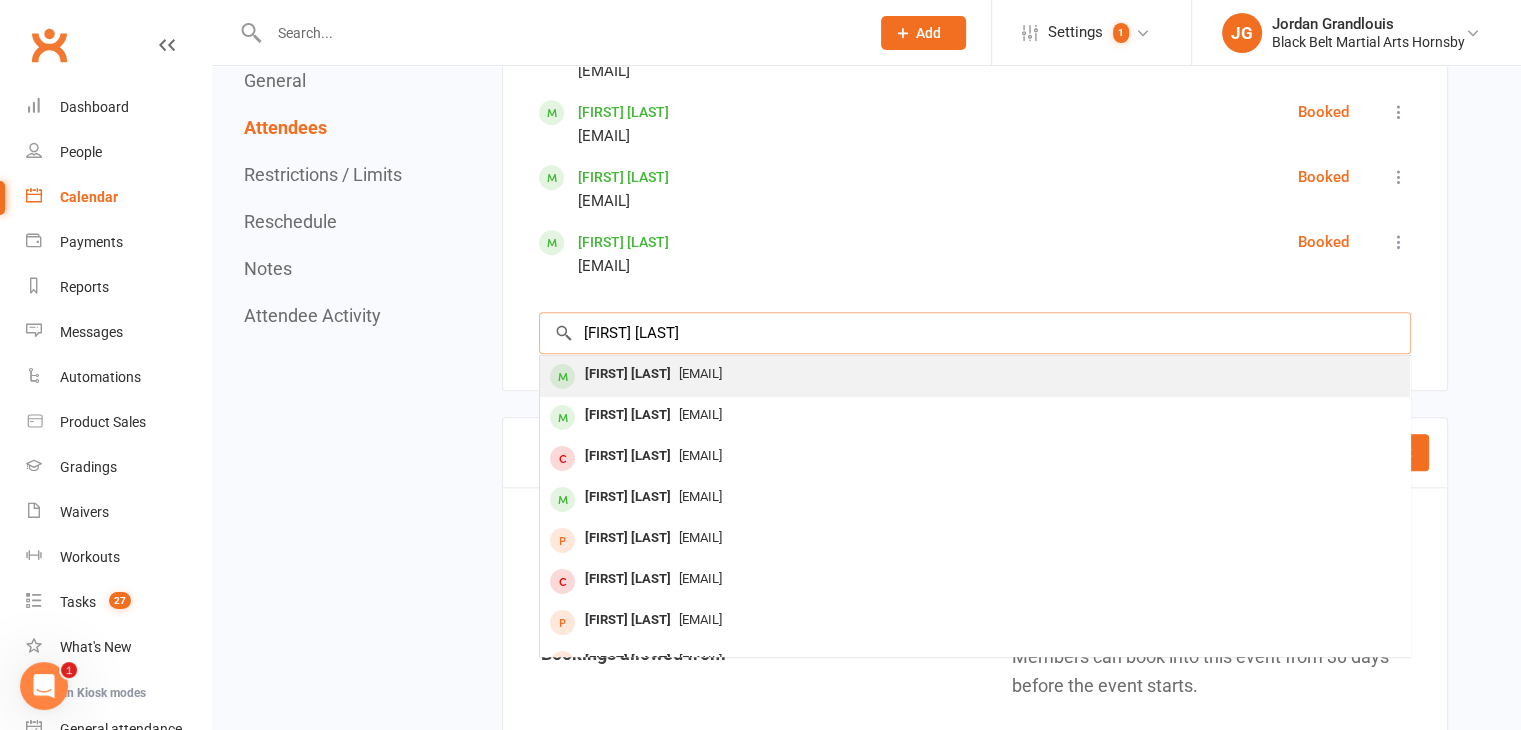 type on "[FIRST] [LAST]" 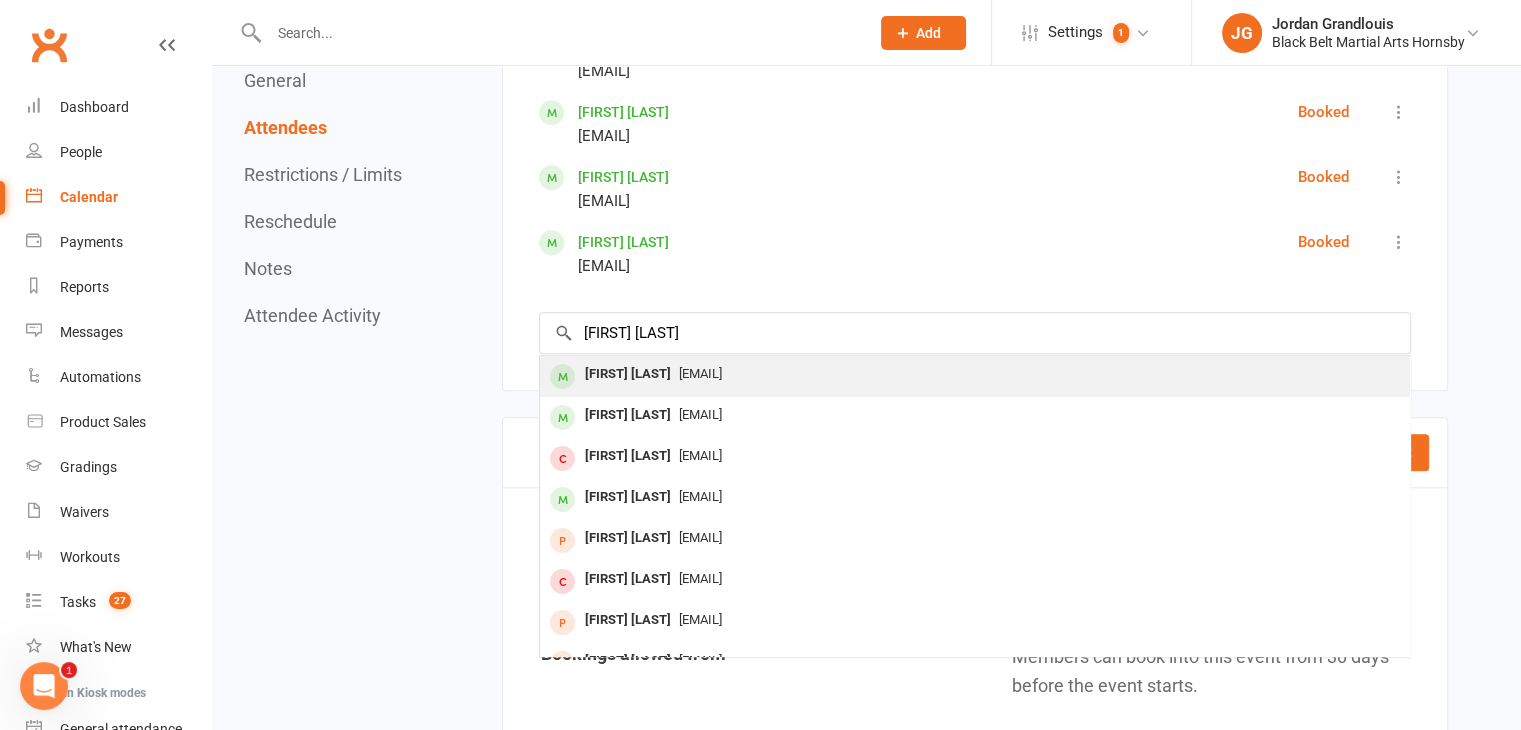 click on "[FIRST] [LAST]" at bounding box center [628, 374] 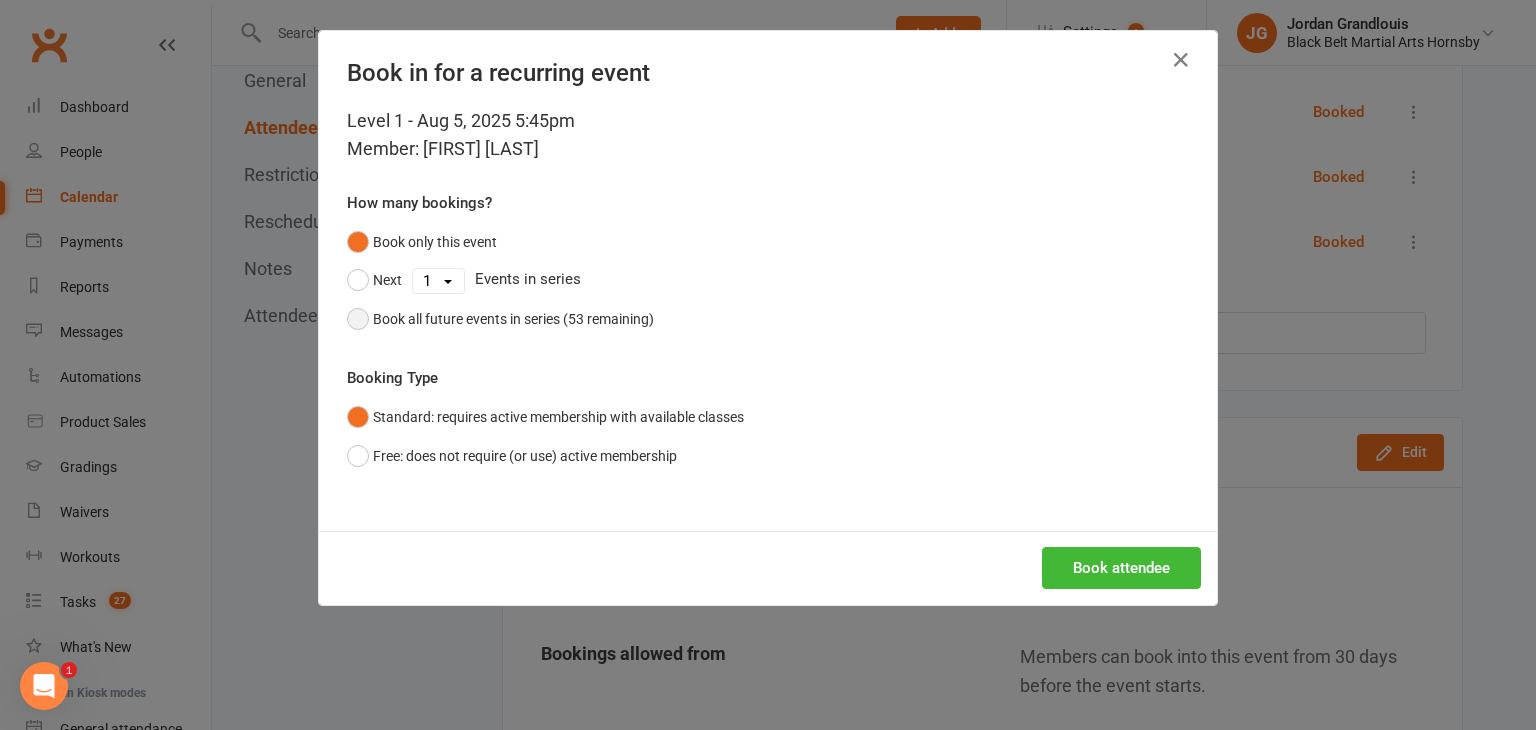 click on "Book all future events in series (53 remaining)" at bounding box center [513, 319] 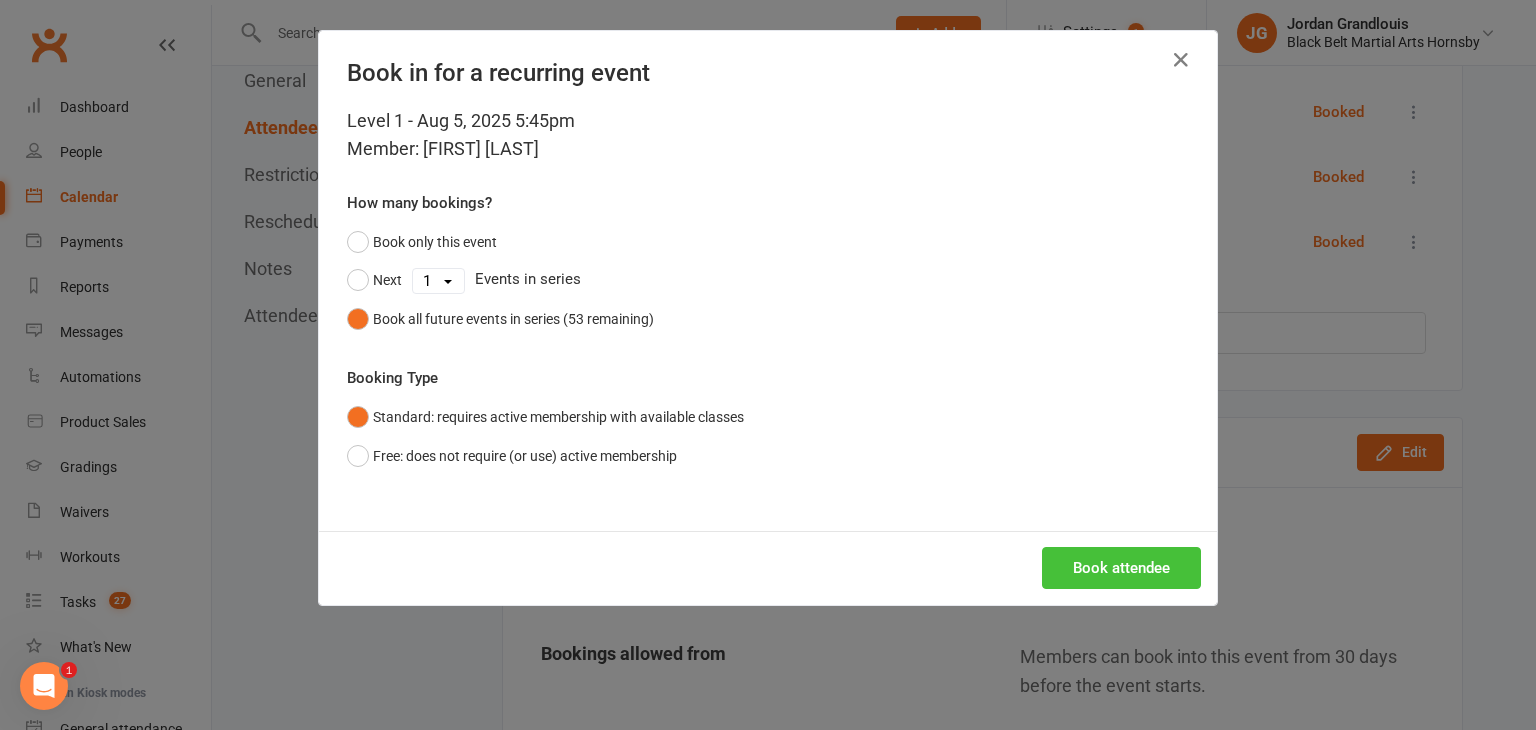 click on "Book attendee" at bounding box center [1121, 568] 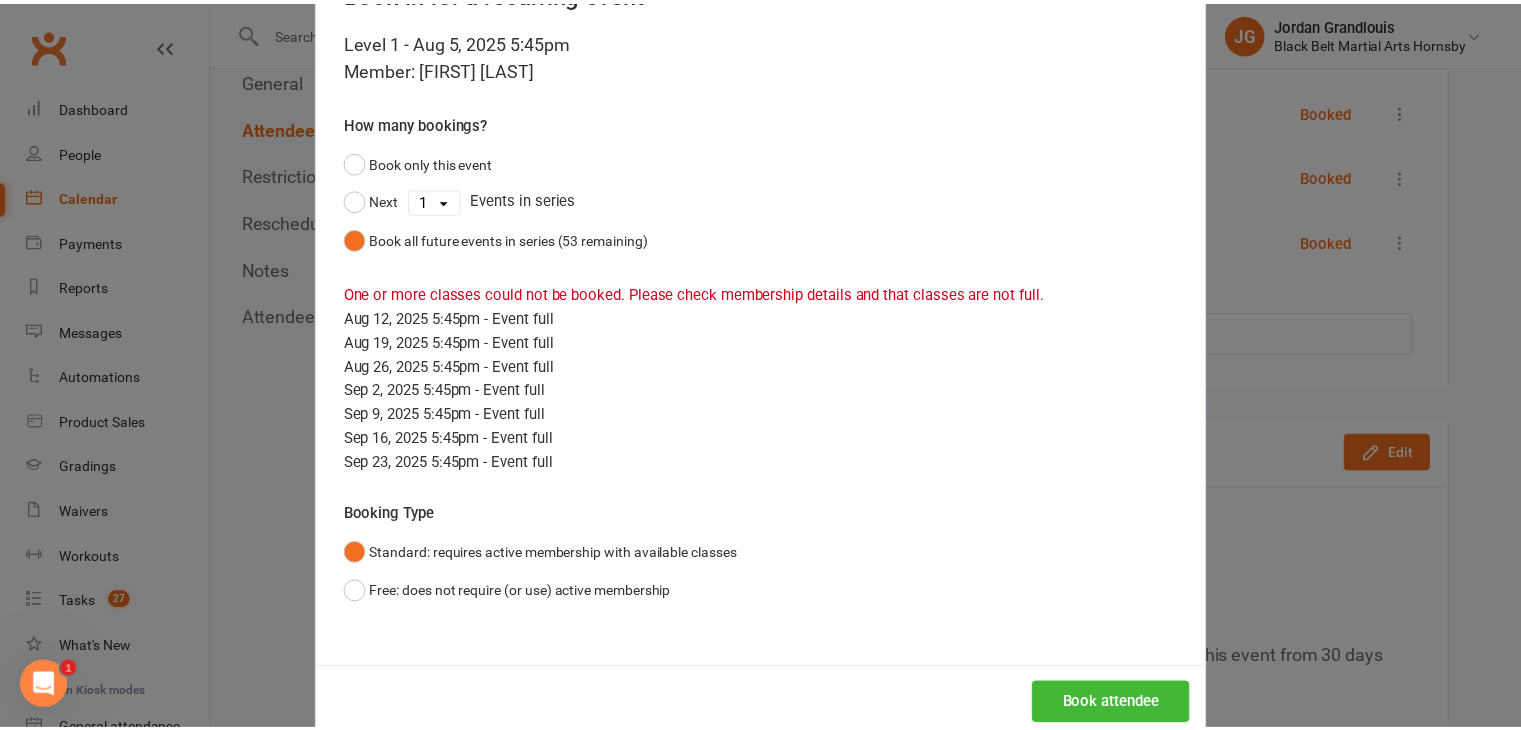 scroll, scrollTop: 121, scrollLeft: 0, axis: vertical 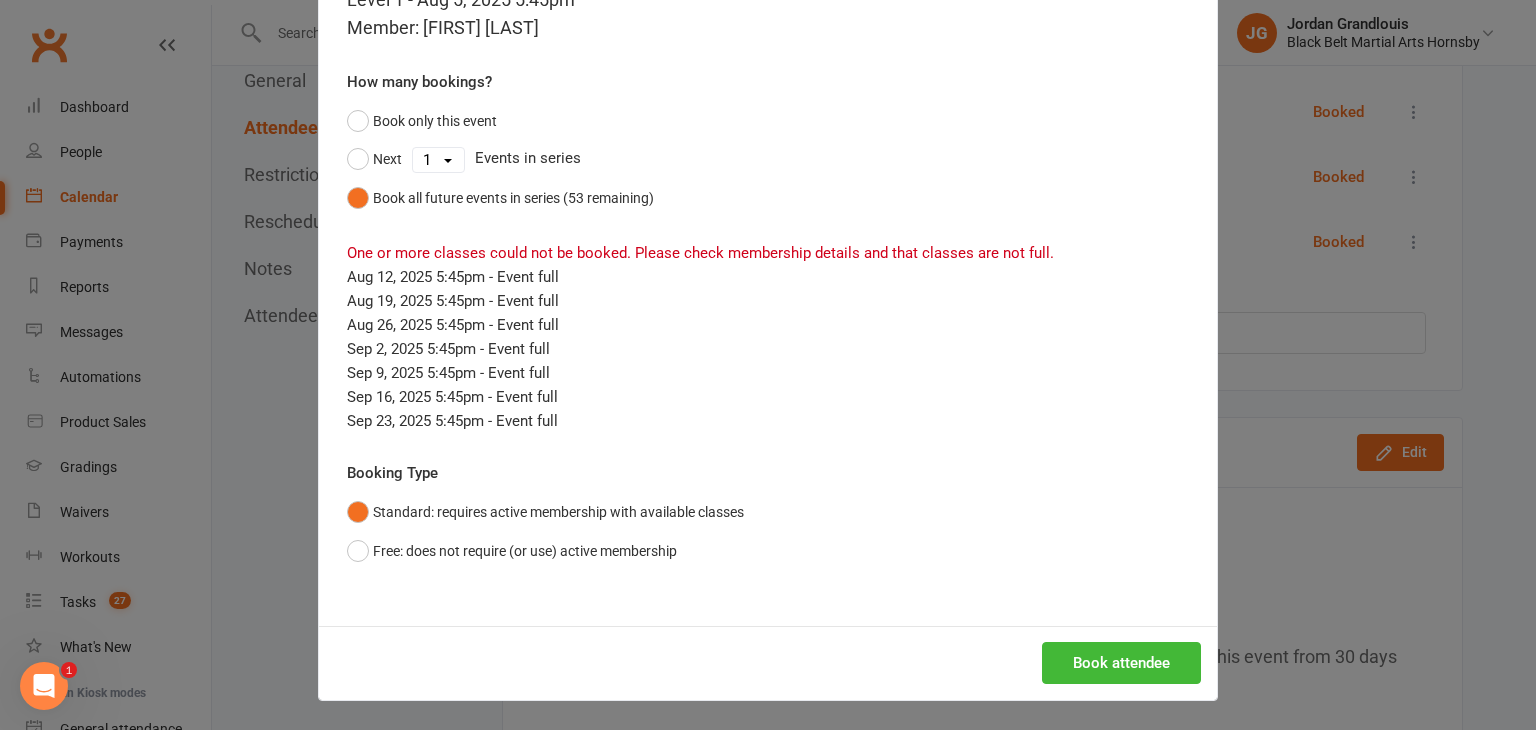 click on "Book in for a recurring event Level 1 - Aug 5, 2025 5:45pm Member: [FIRST] [LAST] How many bookings? Book only this event Next 1 2 3 4 5 6 7 8 9 10 11 12 13 14 15 16 17 18 19 20 21 22 23 24 25 26 27 28 29 30 31 32 33 34 35 36 37 38 39 40 41 42 43 44 45 46 47 48 49 50 51 52 53 Events in series Book all future events in series (53 remaining) One or more classes could not be booked. Please check membership details and that classes are not full. Aug 12, 2025 5:45pm - Event full Aug 19, 2025 5:45pm - Event full Aug 26, 2025 5:45pm - Event full Sep 2, 2025 5:45pm - Event full Sep 9, 2025 5:45pm - Event full Sep 16, 2025 5:45pm - Event full Sep 23, 2025 5:45pm - Event full Booking Type Standard: requires active membership with available classes Free: does not require (or use) active membership Book attendee" at bounding box center [768, 365] 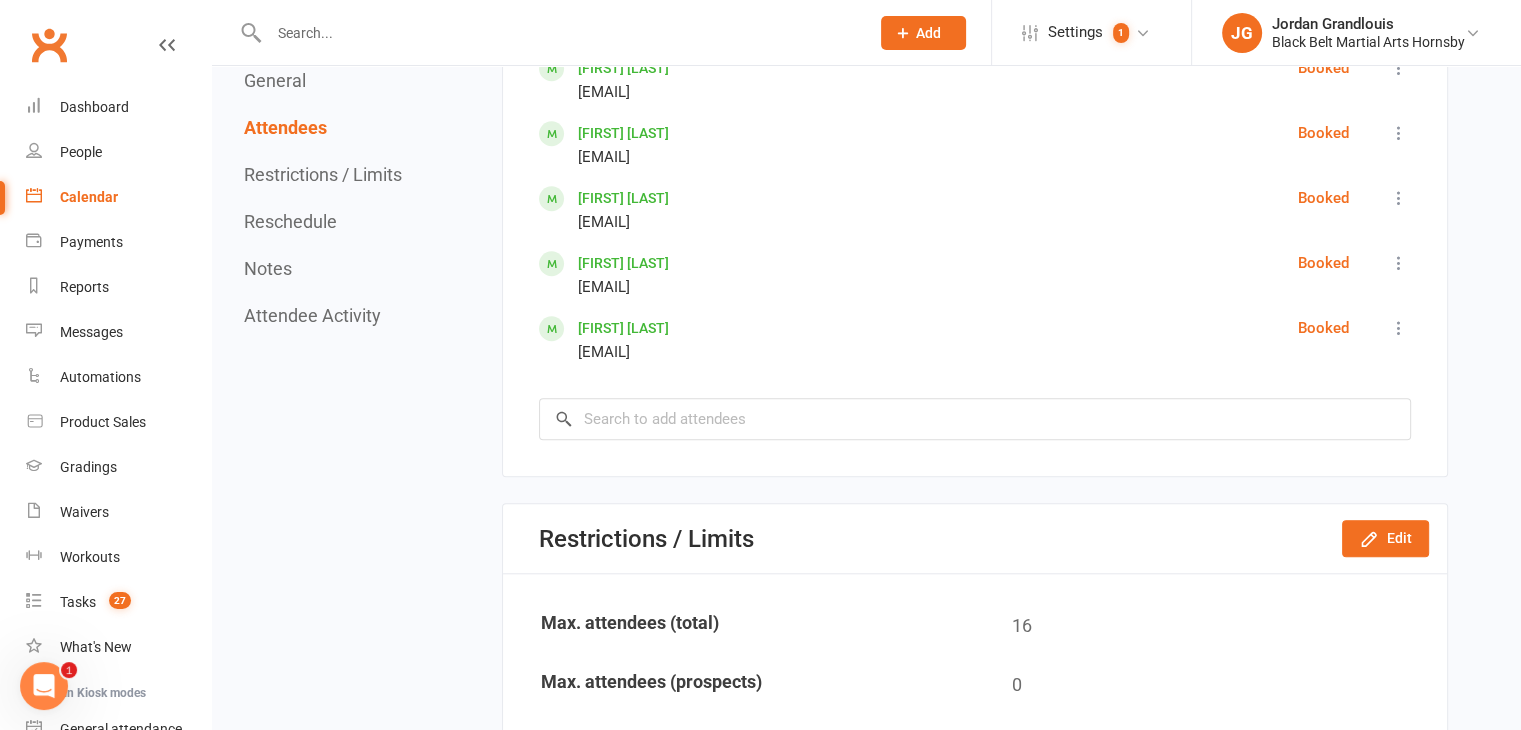 scroll, scrollTop: 1819, scrollLeft: 0, axis: vertical 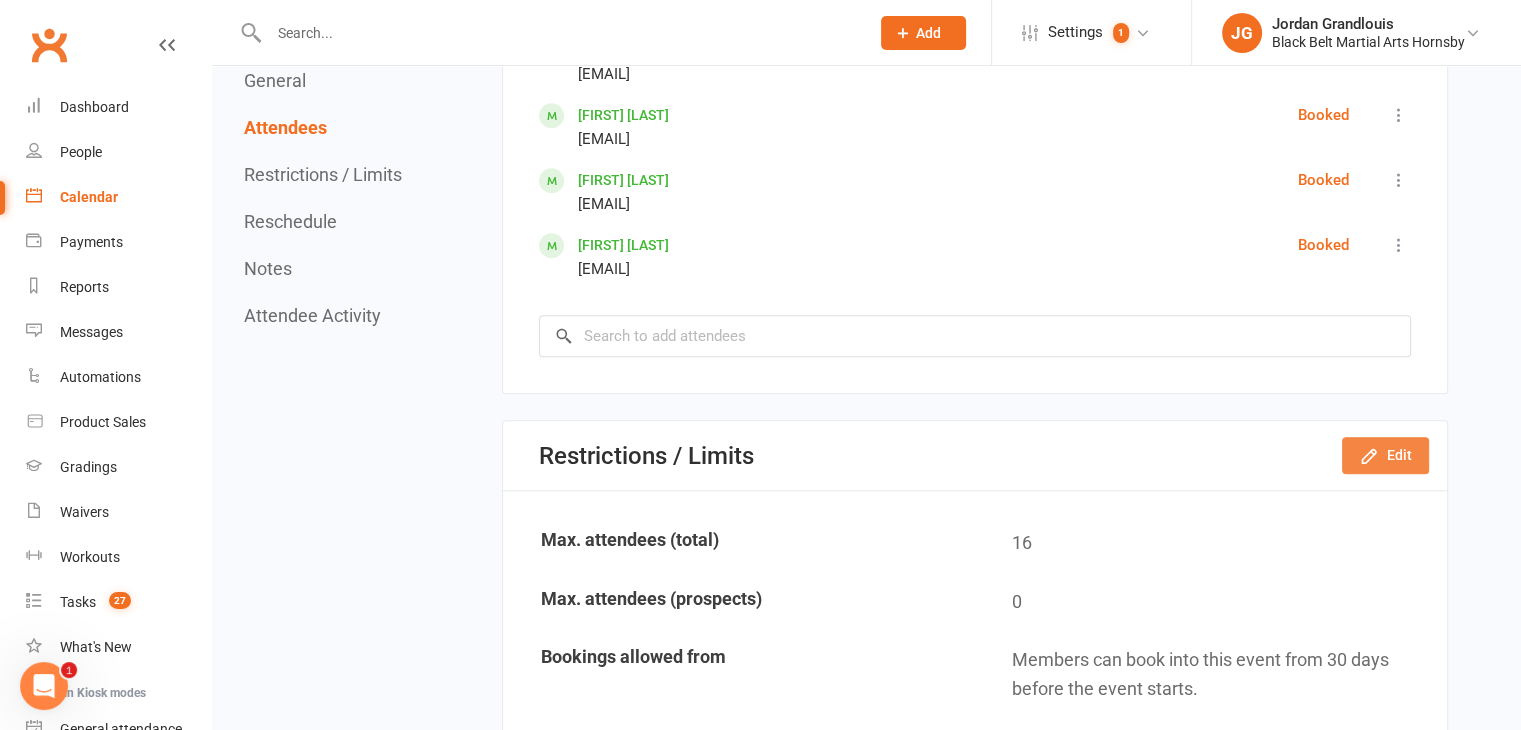 click on "Edit" 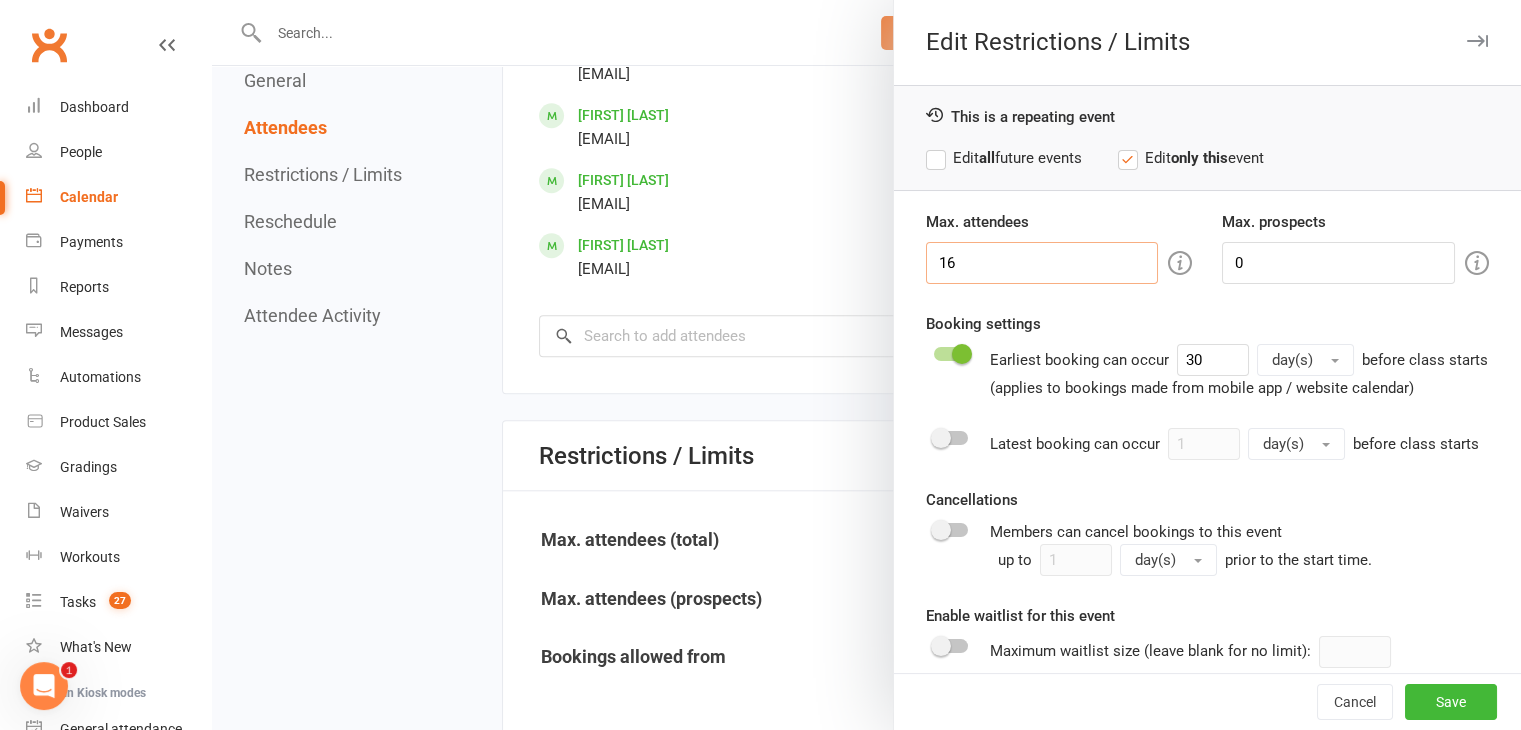 click on "16" at bounding box center [1042, 263] 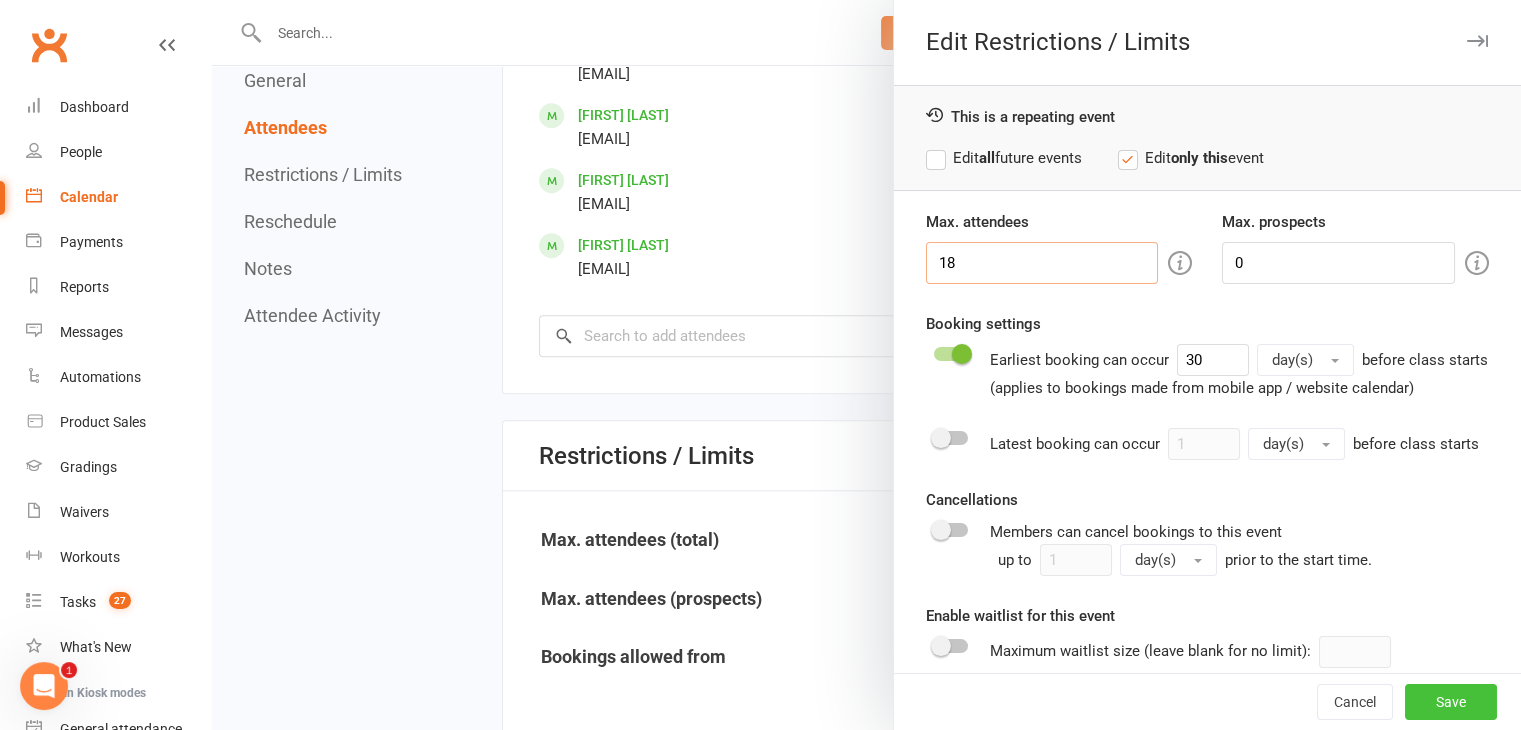type on "18" 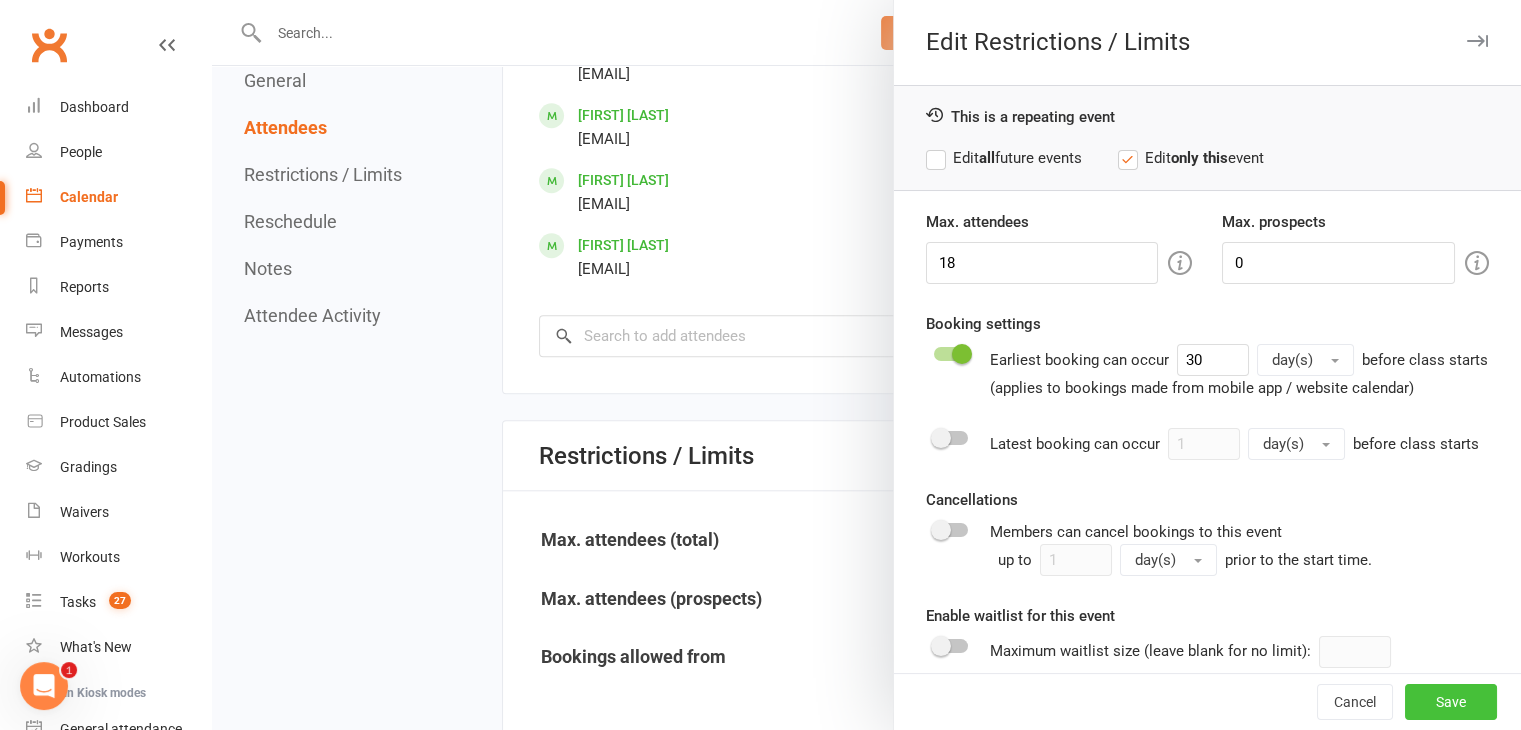 click on "Save" at bounding box center [1451, 702] 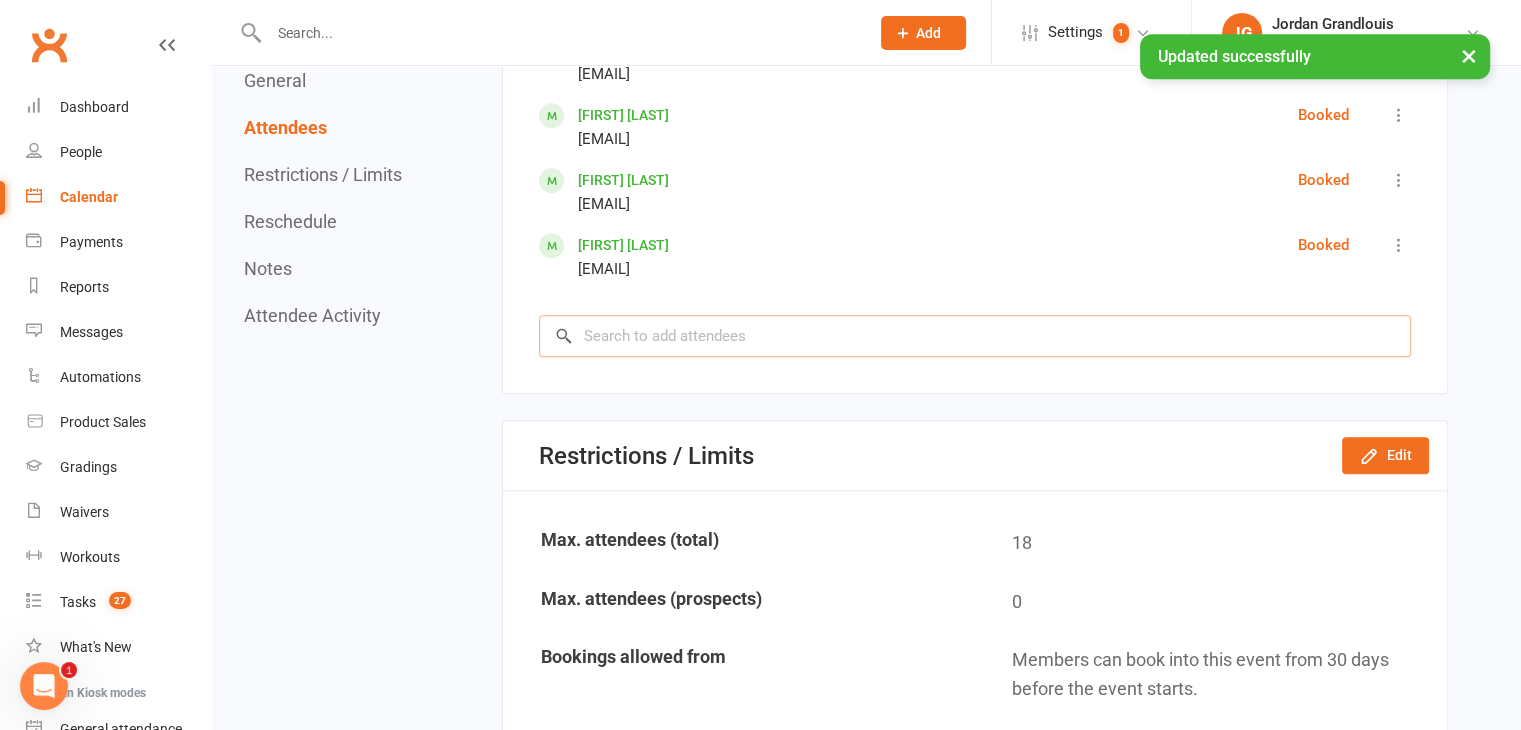 click at bounding box center (975, 336) 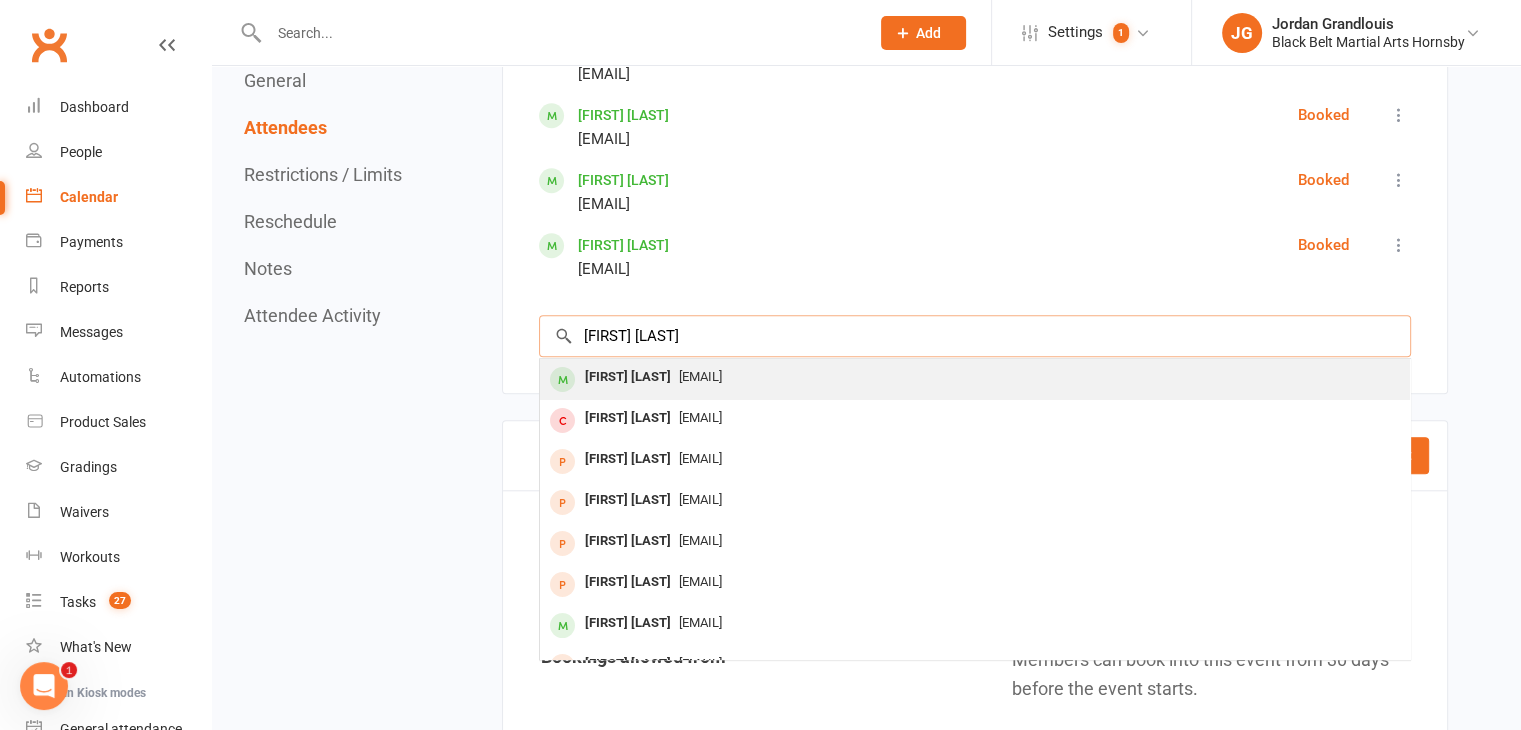 type on "[FIRST] [LAST]" 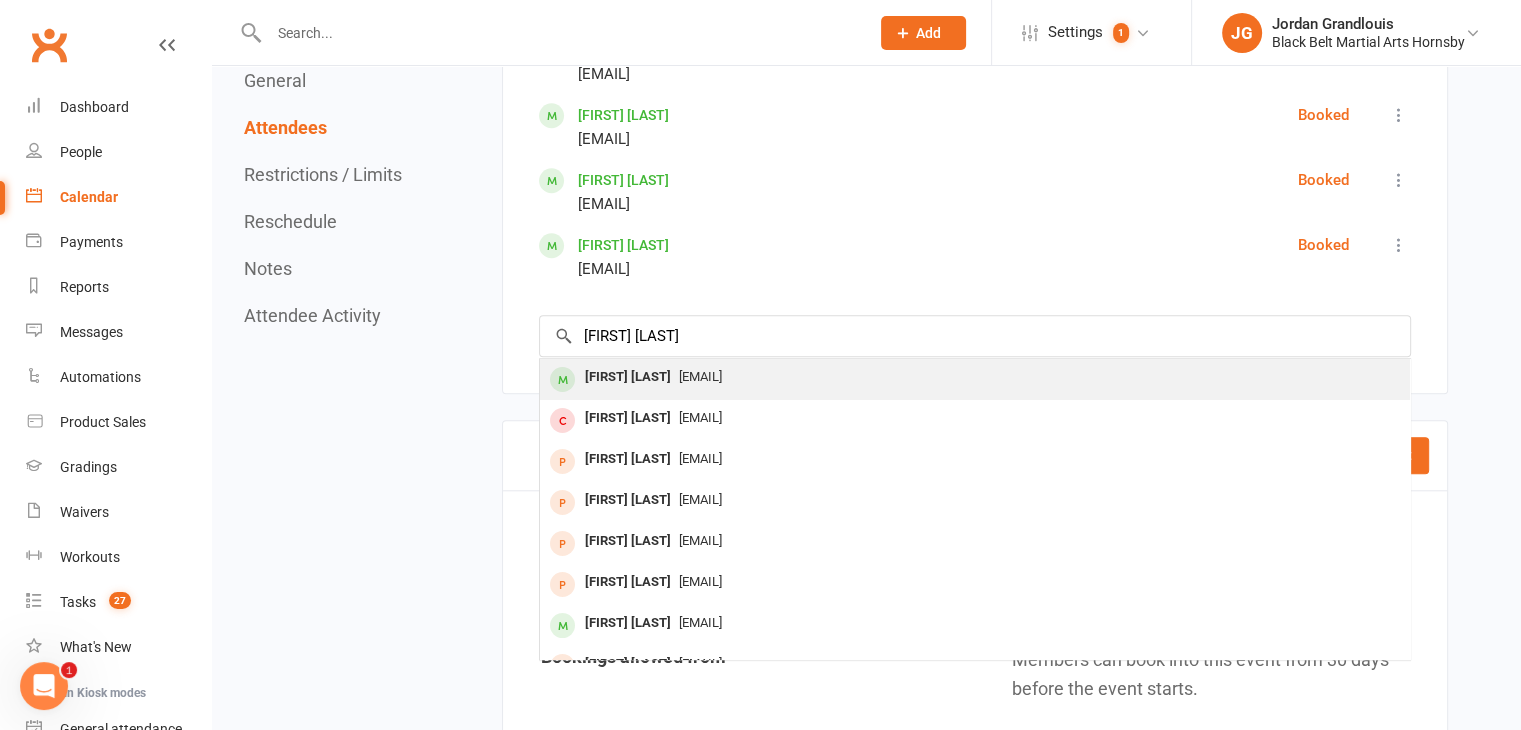 click on "[FIRST] [LAST]" at bounding box center (628, 377) 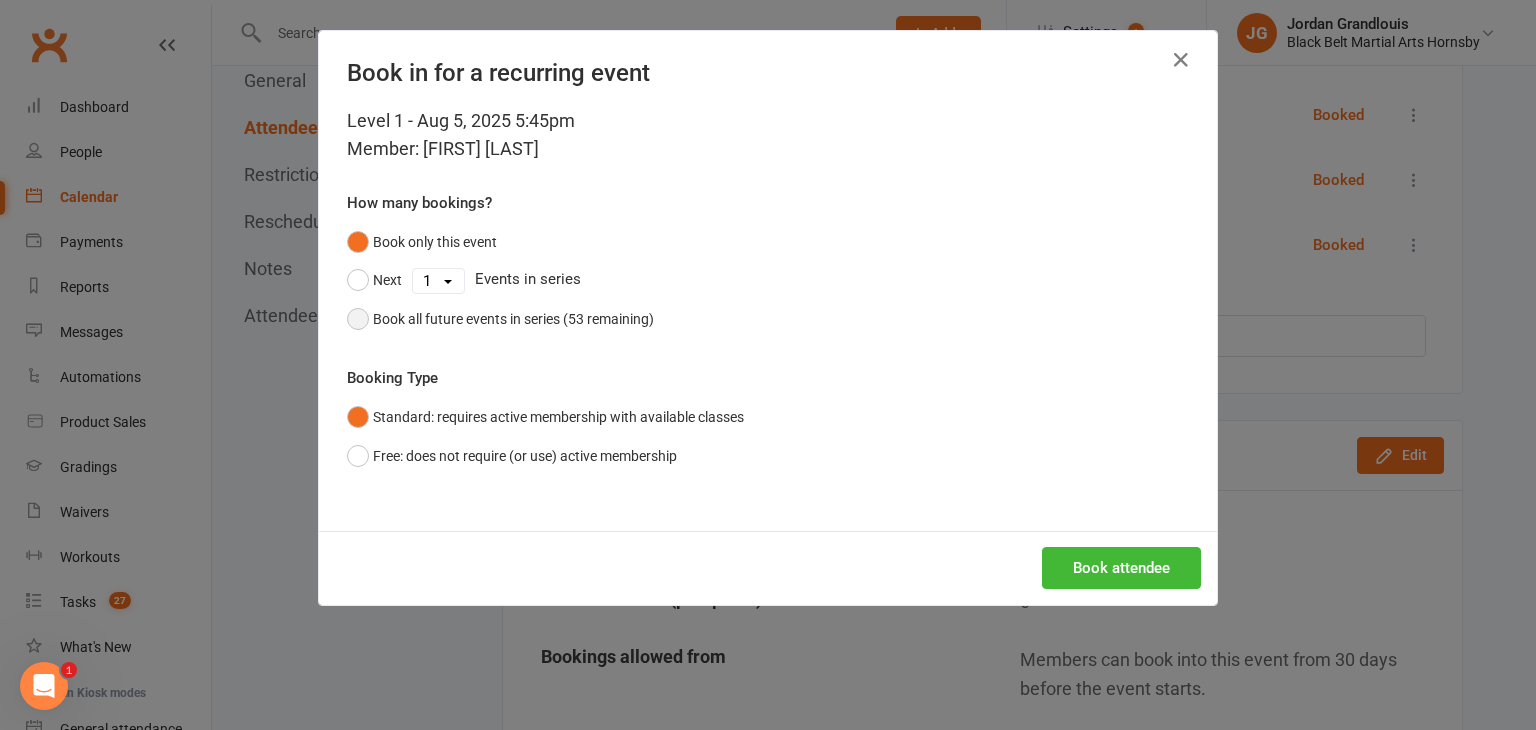 click on "Book all future events in series (53 remaining)" at bounding box center (513, 319) 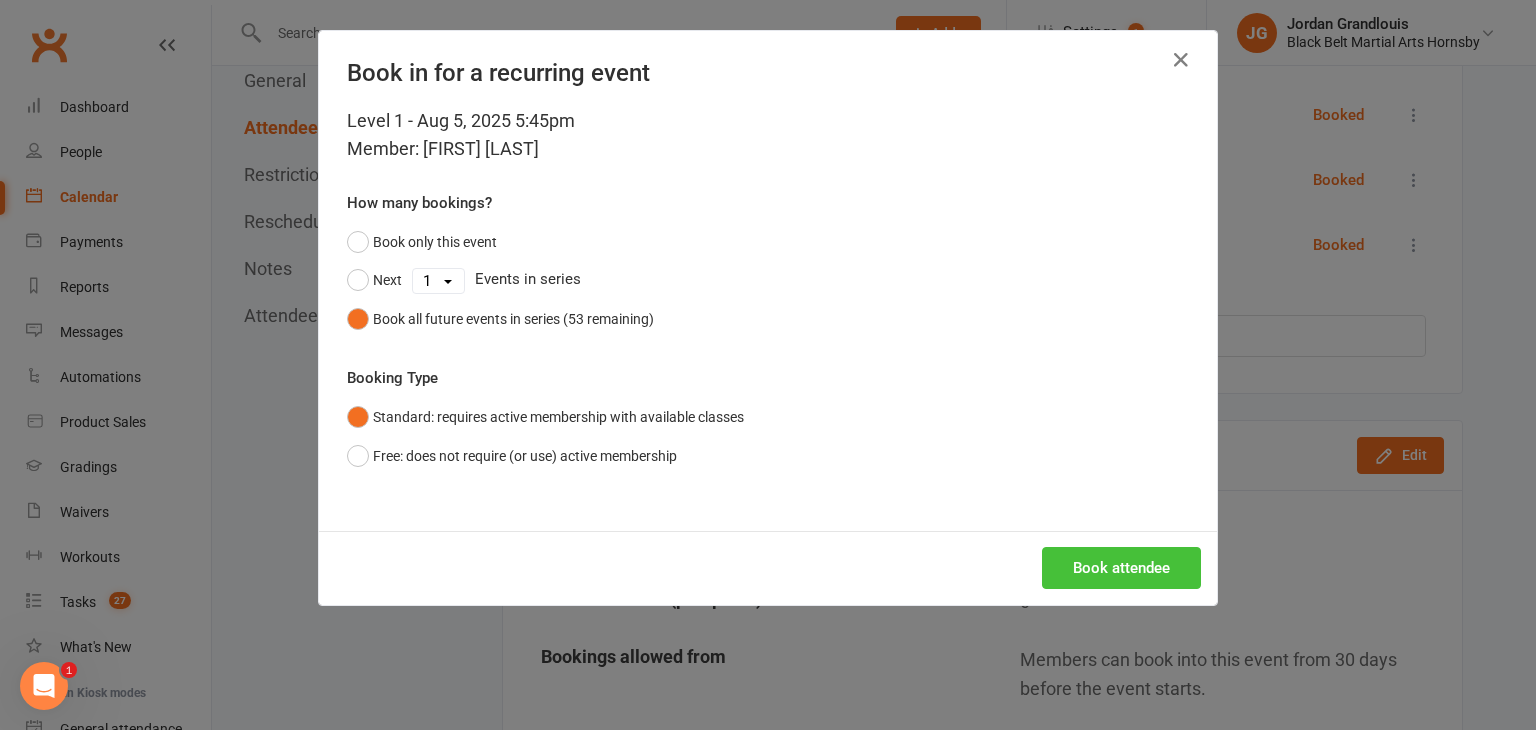 click on "Book attendee" at bounding box center [1121, 568] 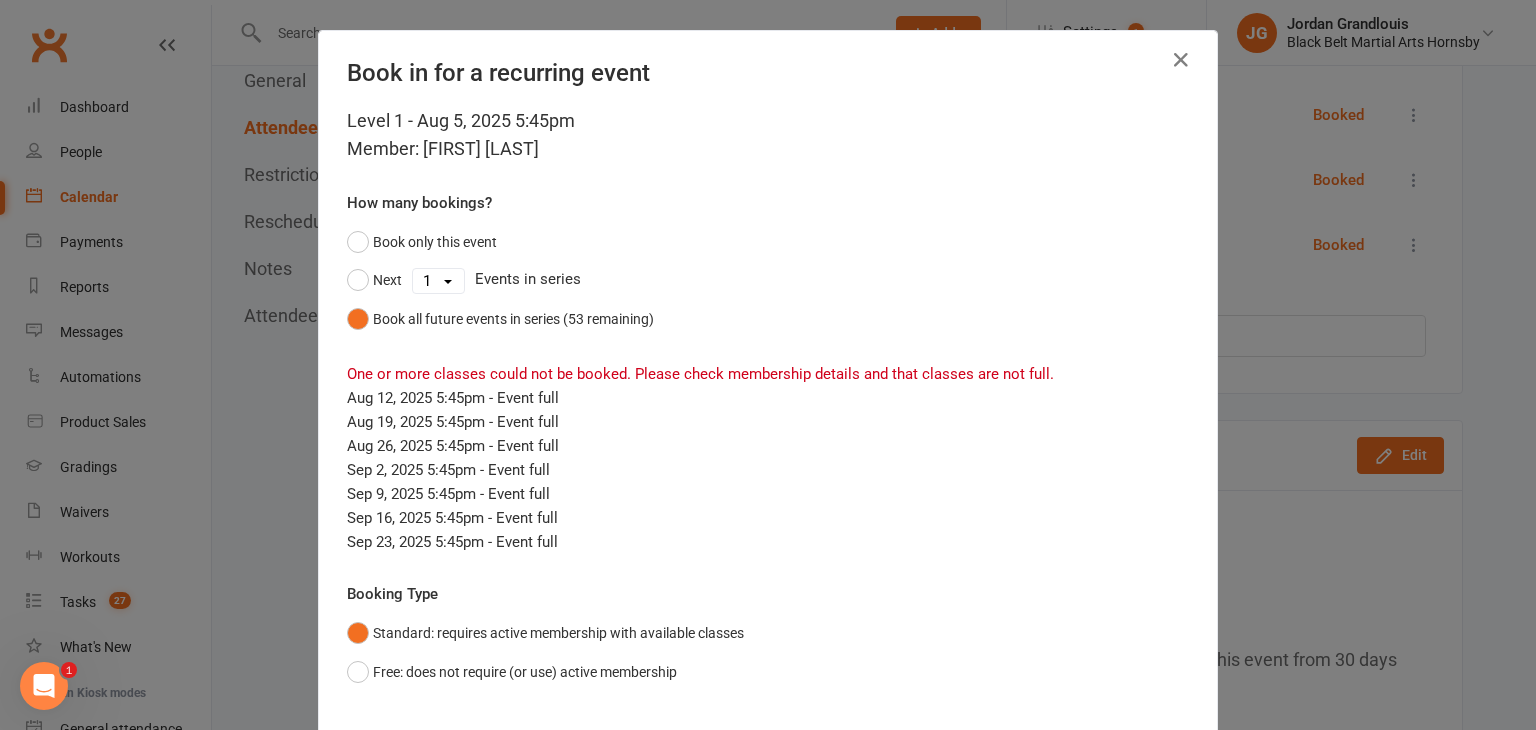 click on "Book in for a recurring event Level 1 - Aug 5, 2025 5:45pm Member: [FIRST] [LAST] How many bookings? Book only this event Next 1 2 3 4 5 6 7 8 9 10 11 12 13 14 15 16 17 18 19 20 21 22 23 24 25 26 27 28 29 30 31 32 33 34 35 36 37 38 39 40 41 42 43 44 45 46 47 48 49 50 51 52 53 Events in series Book all future events in series (53 remaining) One or more classes could not be booked. Please check membership details and that classes are not full. Aug 12, 2025 5:45pm - Event full Aug 19, 2025 5:45pm - Event full Aug 26, 2025 5:45pm - Event full Sep 2, 2025 5:45pm - Event full Sep 9, 2025 5:45pm - Event full Sep 16, 2025 5:45pm - Event full Sep 23, 2025 5:45pm - Event full Booking Type Standard: requires active membership with available classes Free: does not require (or use) active membership Book attendee" at bounding box center (768, 365) 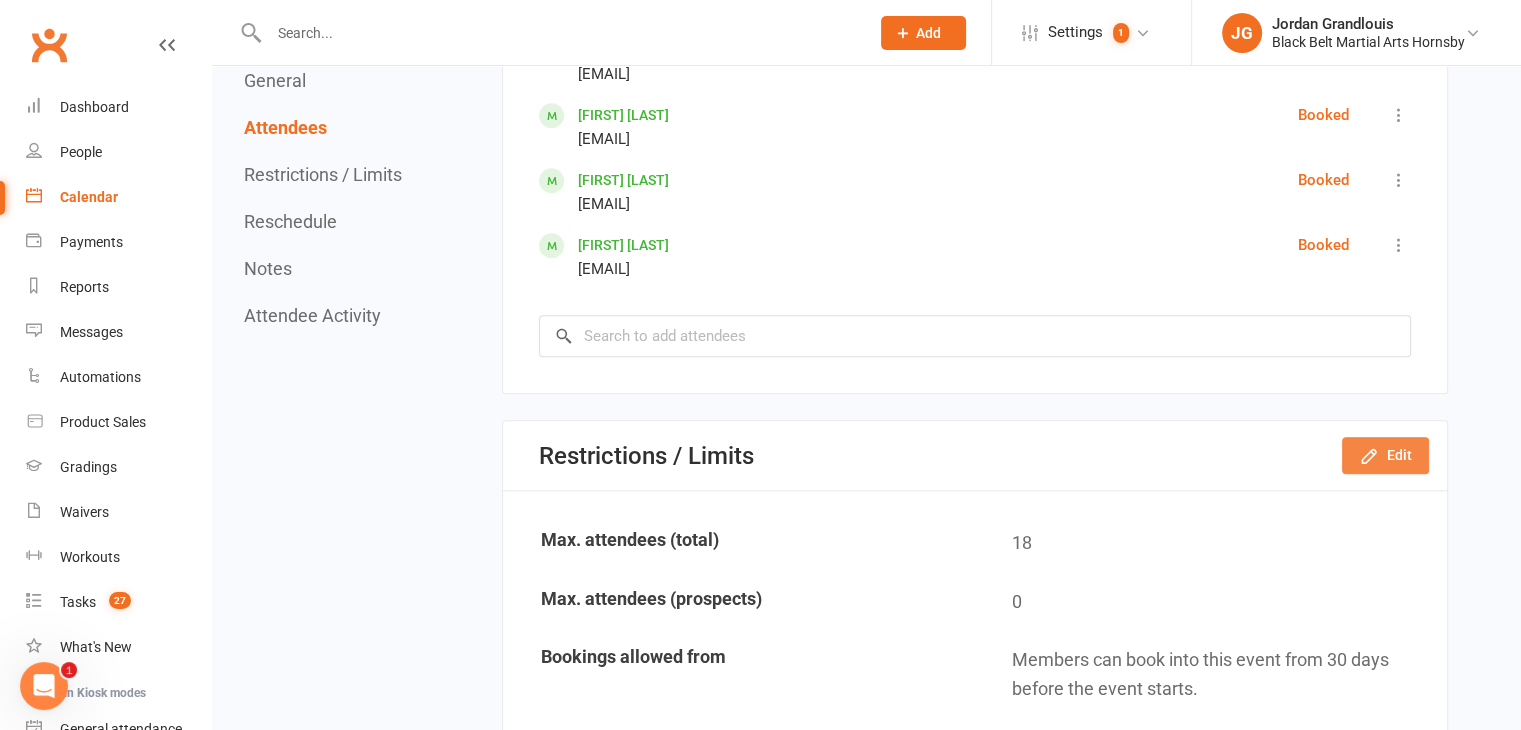 click on "Edit" 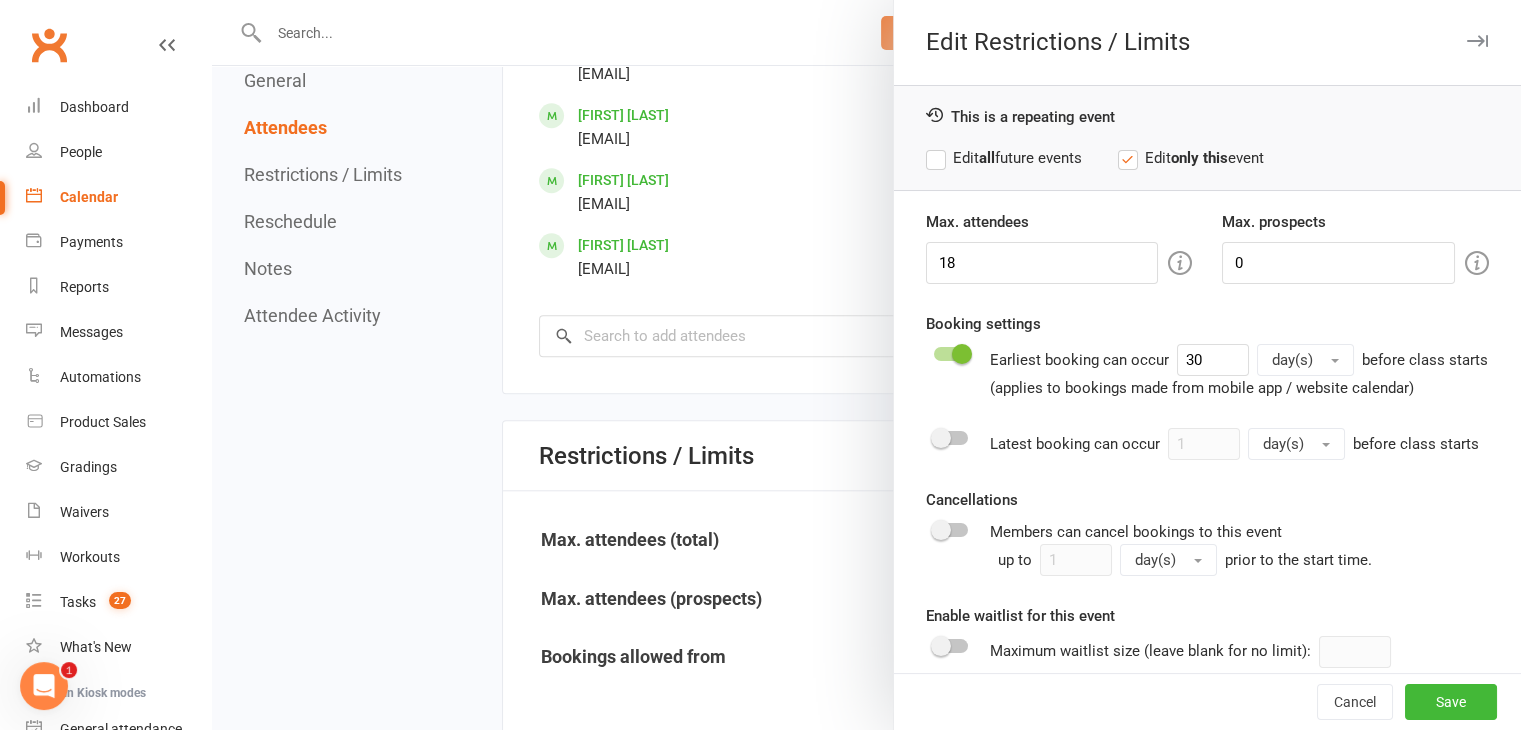click on "Edit  all  future events" at bounding box center (1004, 158) 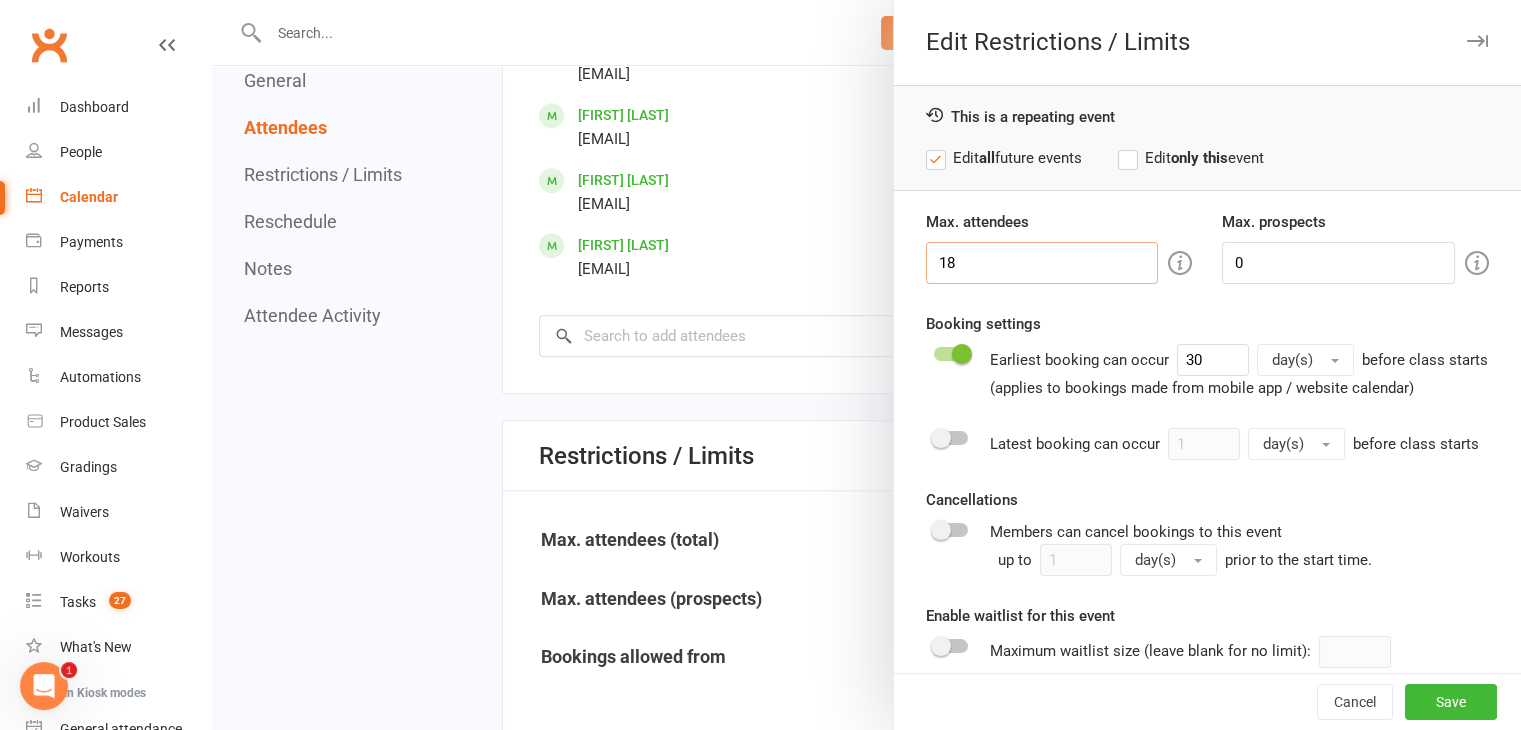 click on "18" at bounding box center (1042, 263) 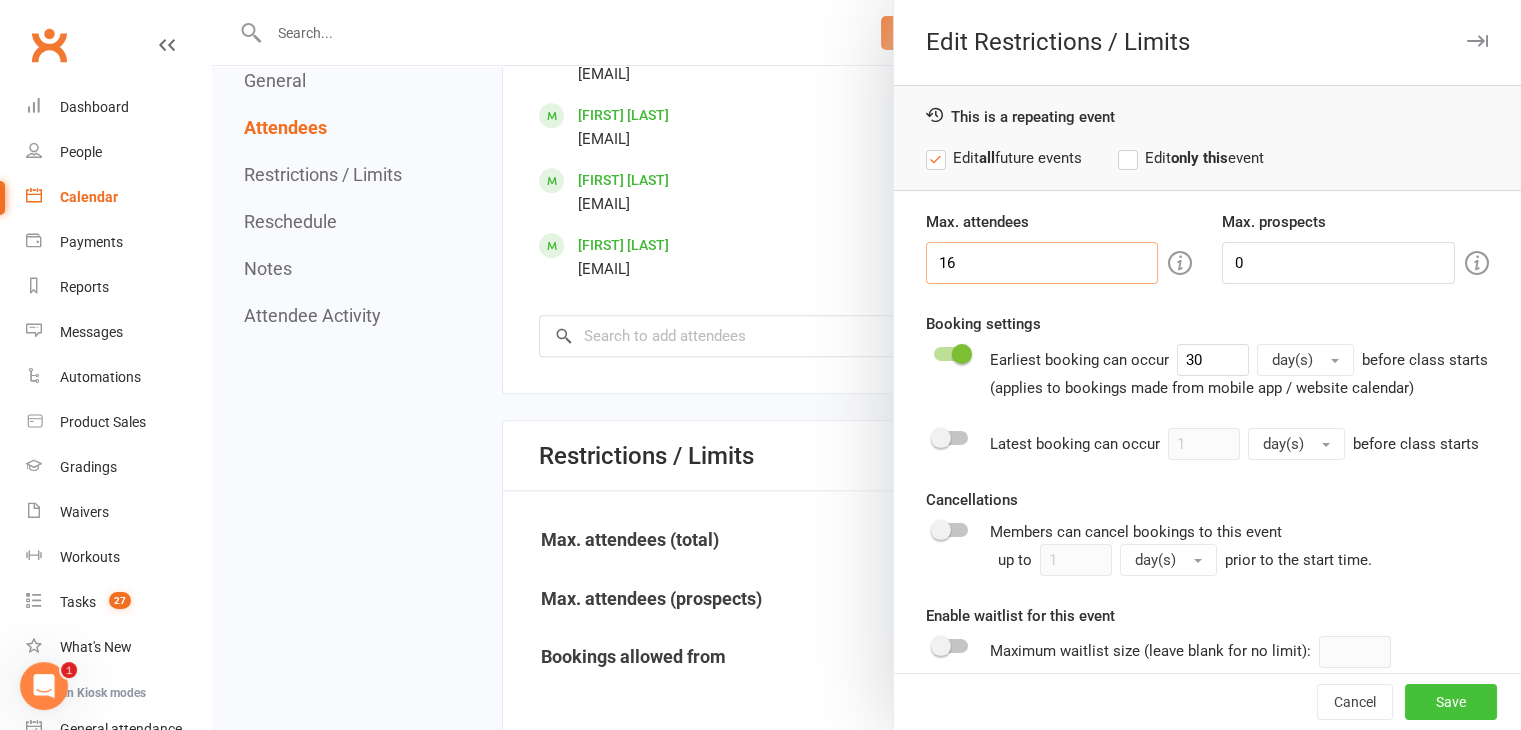type on "16" 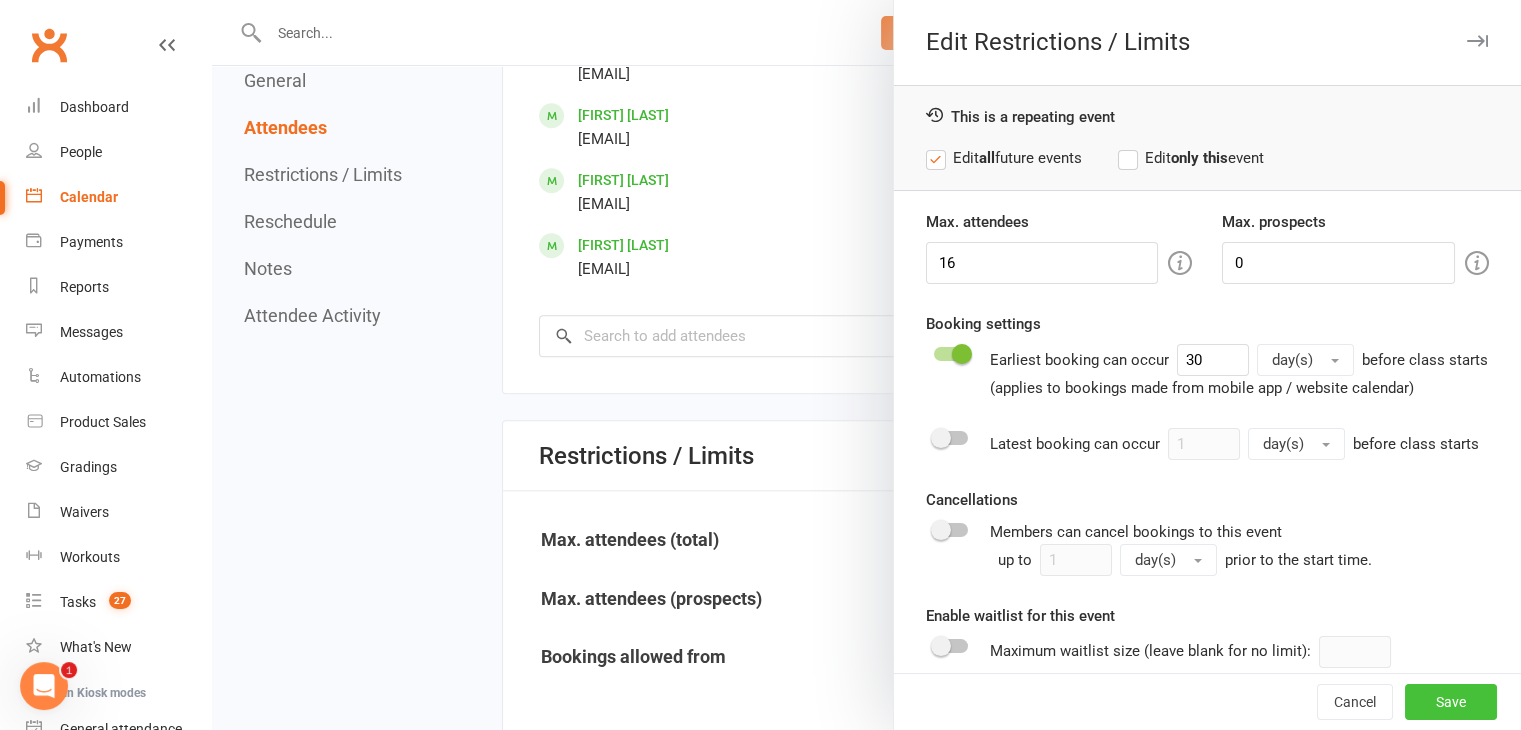 click on "Save" at bounding box center [1451, 702] 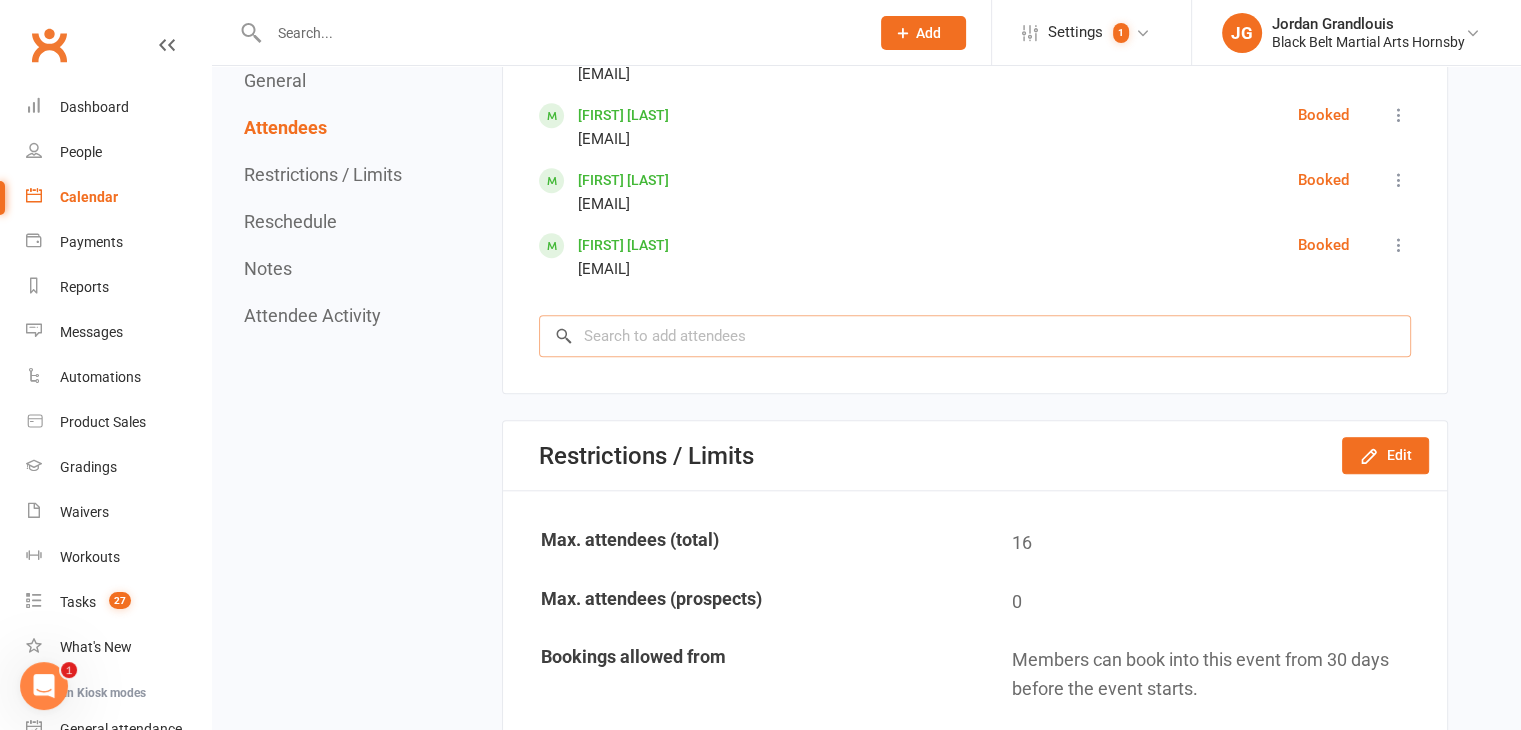click at bounding box center [975, 336] 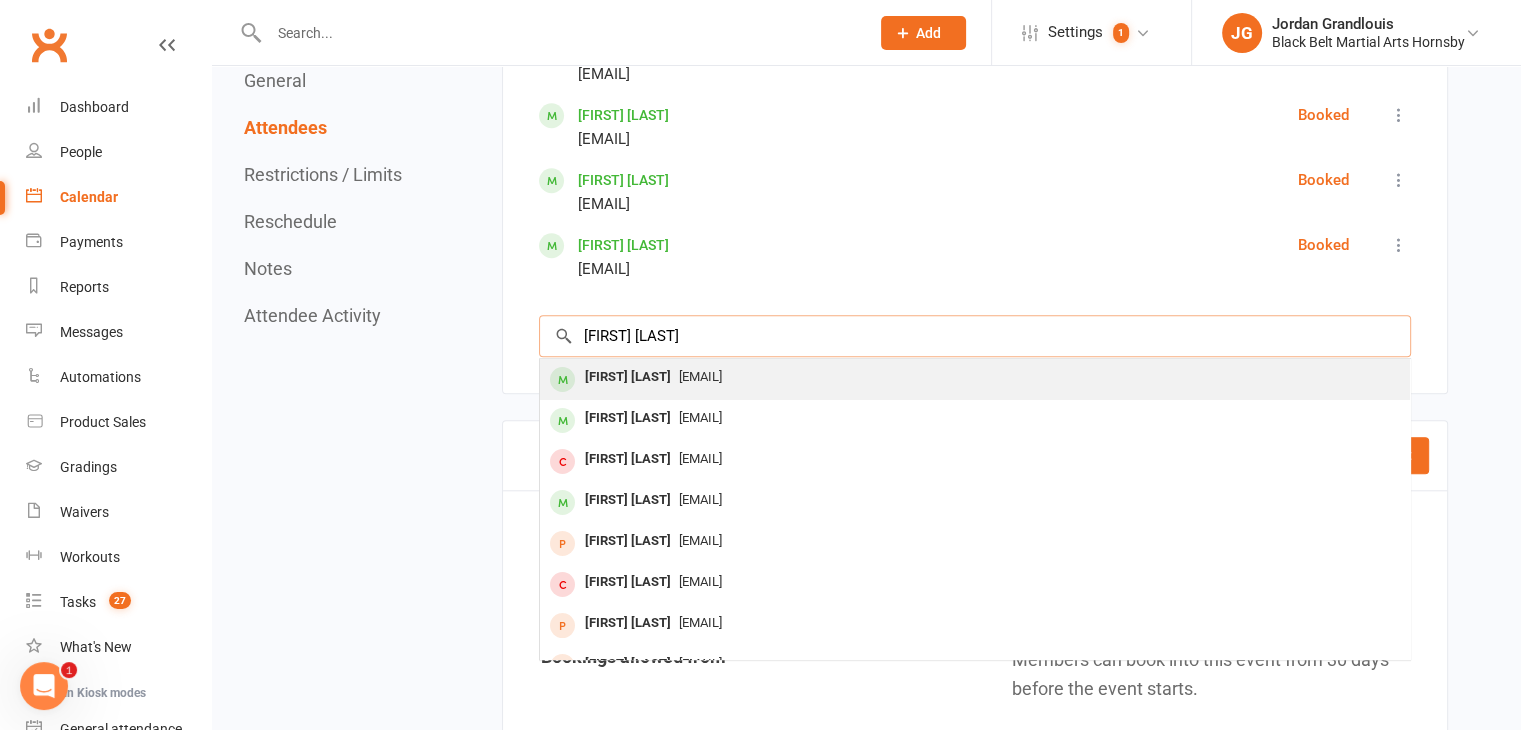 type on "[FIRST] [LAST]" 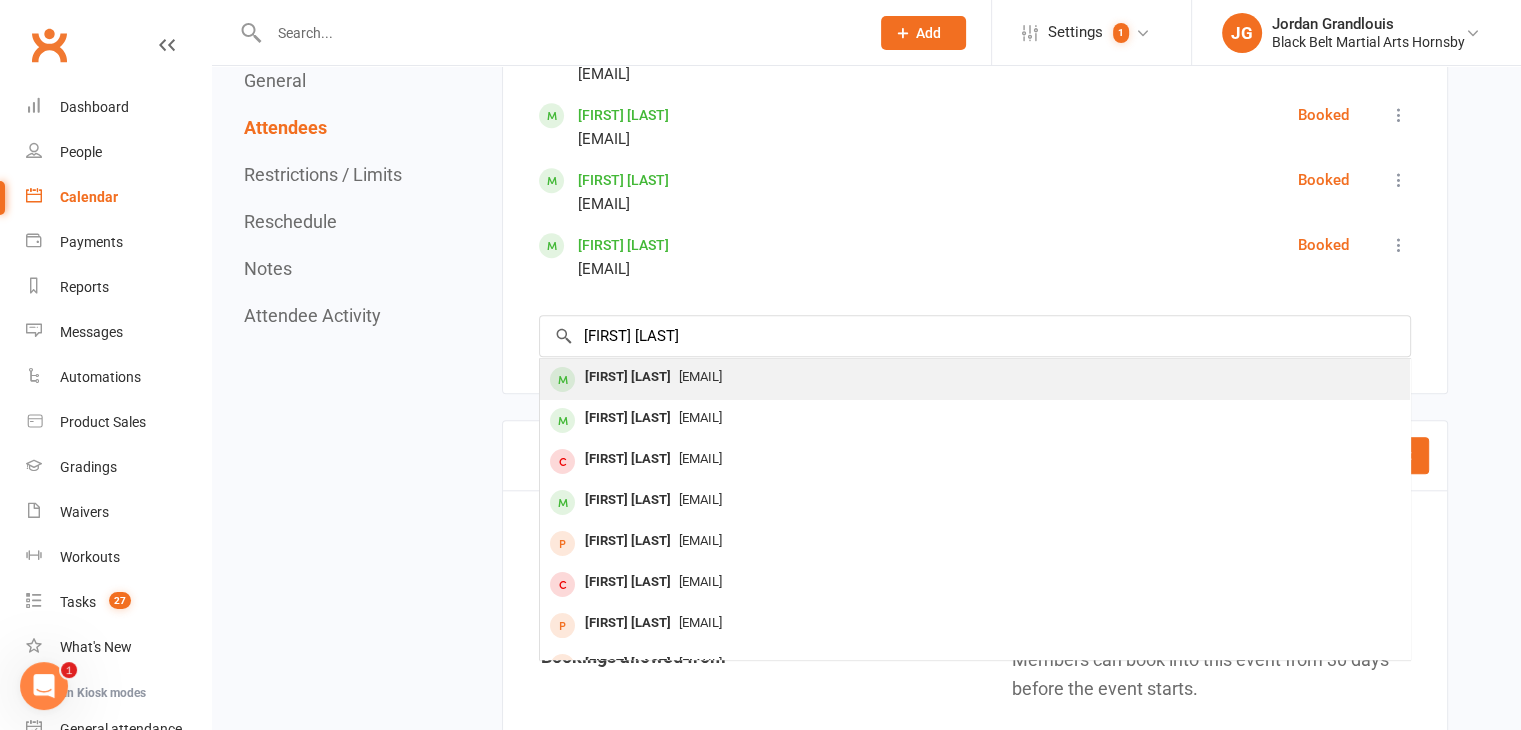 click on "[EMAIL]" at bounding box center (700, 376) 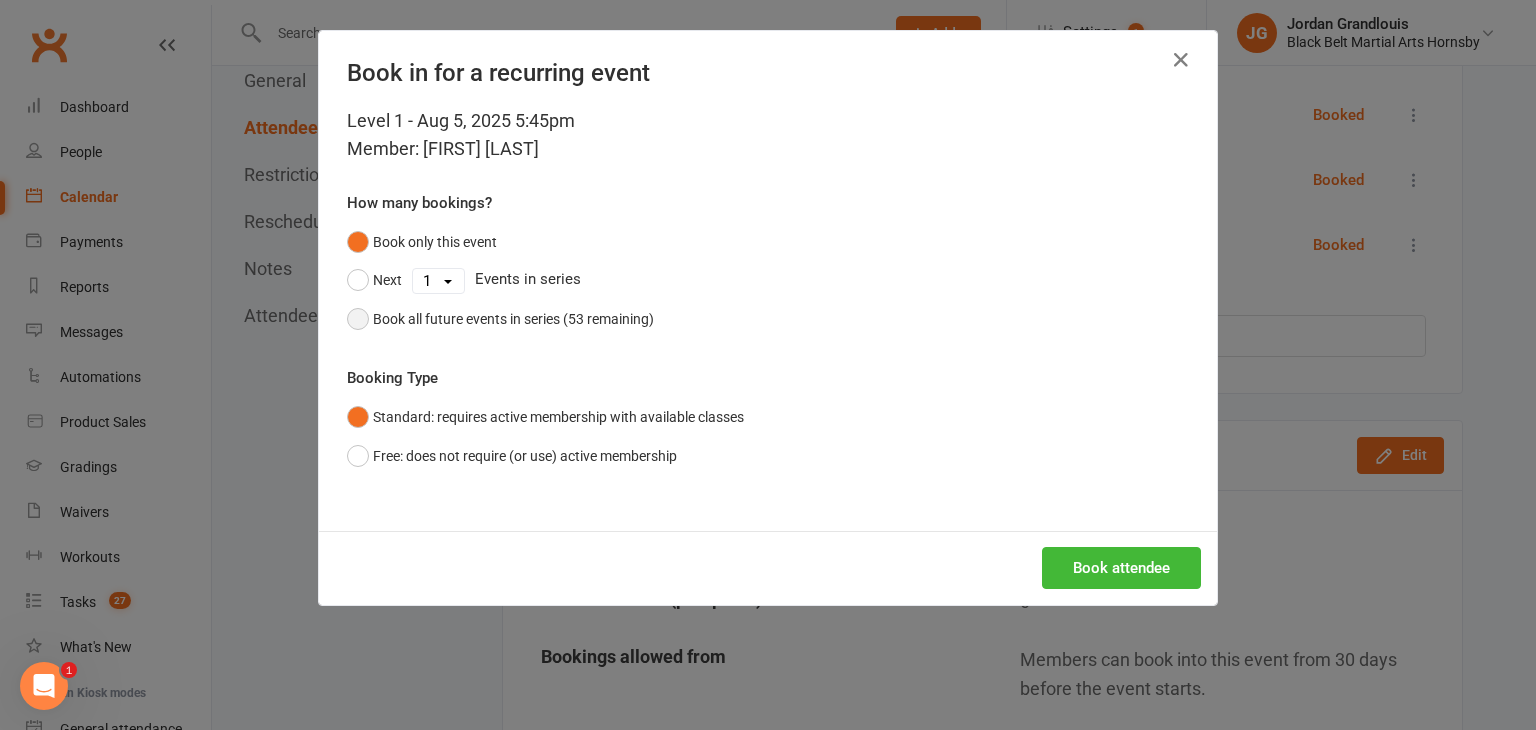 click on "Book all future events in series (53 remaining)" at bounding box center (513, 319) 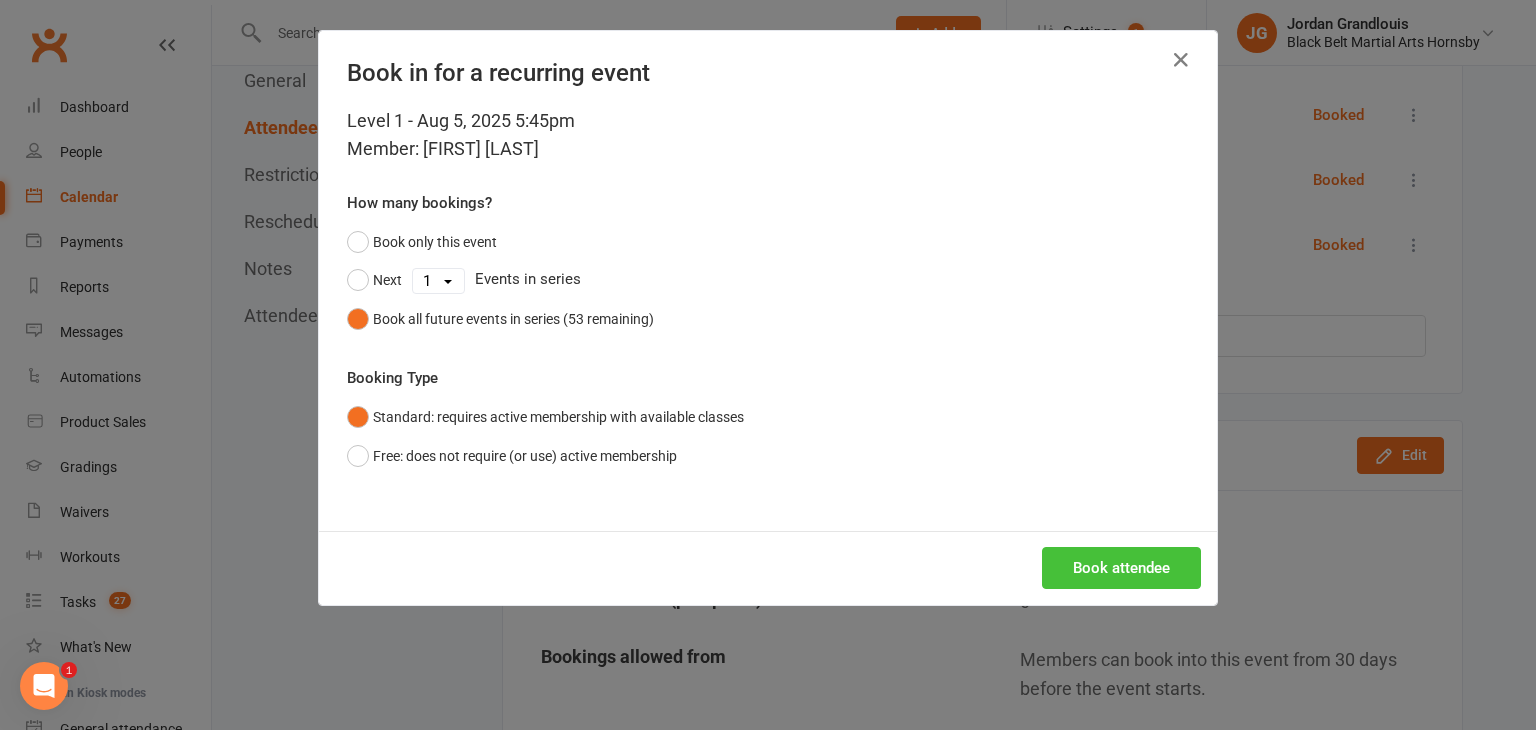 click on "Book attendee" at bounding box center [1121, 568] 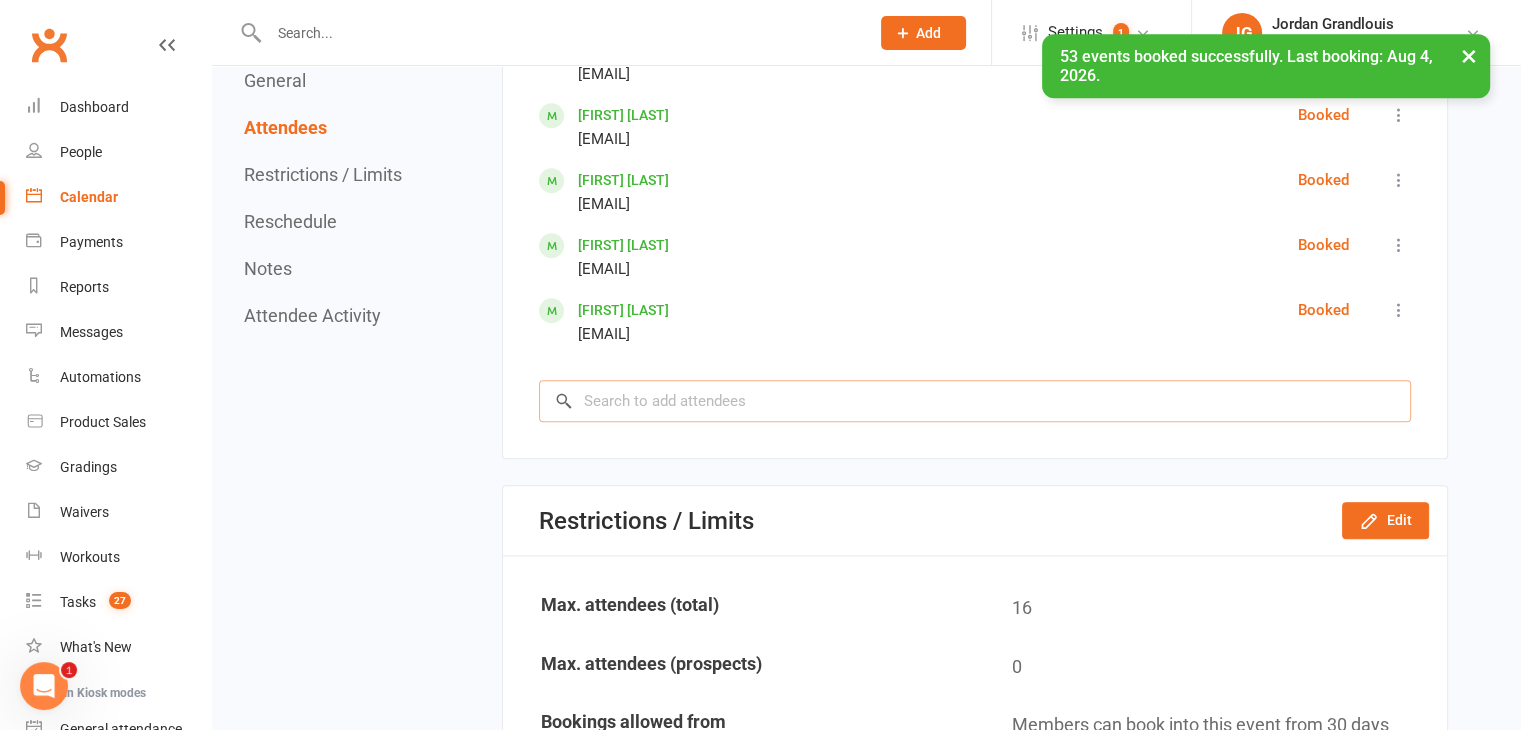 click at bounding box center [975, 401] 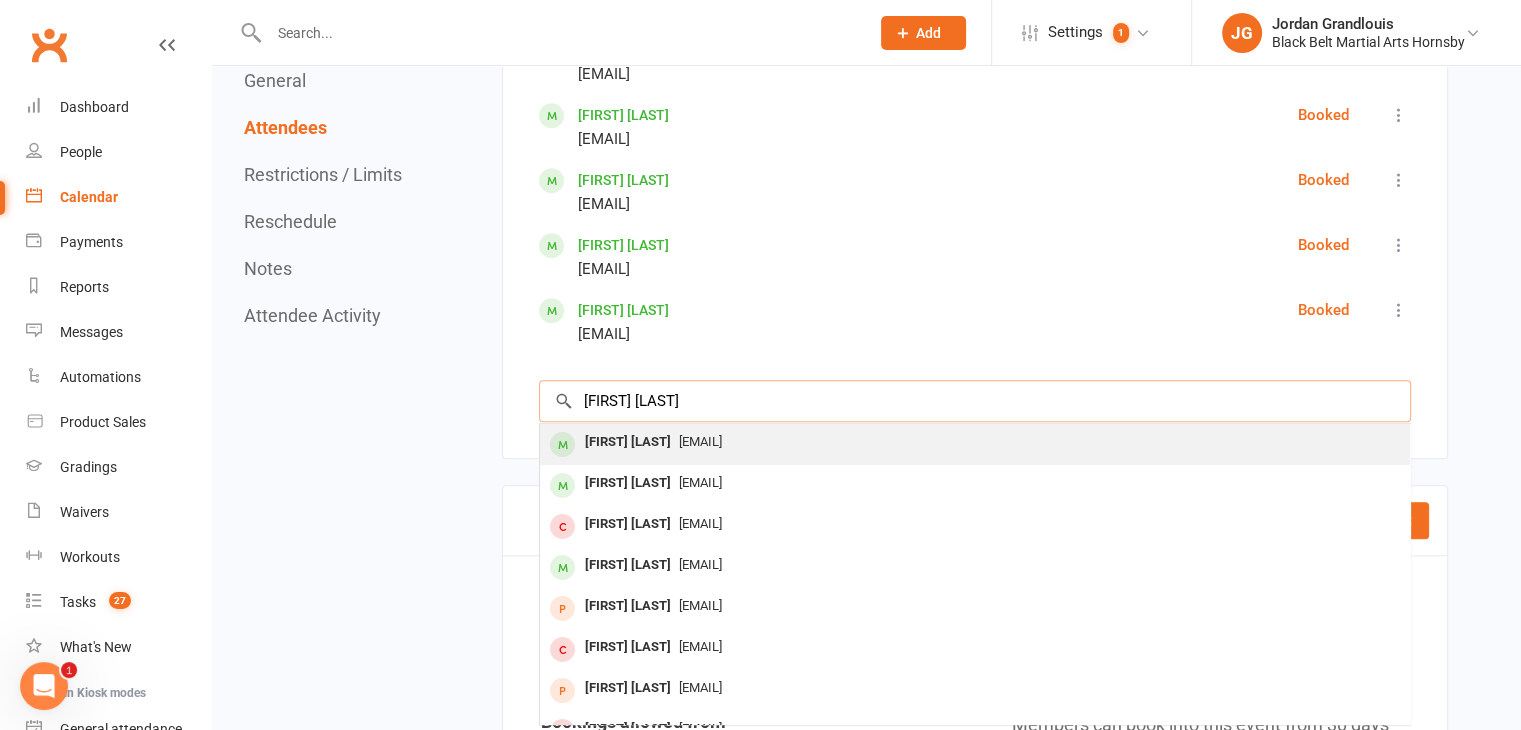 type on "[FIRST] [LAST]" 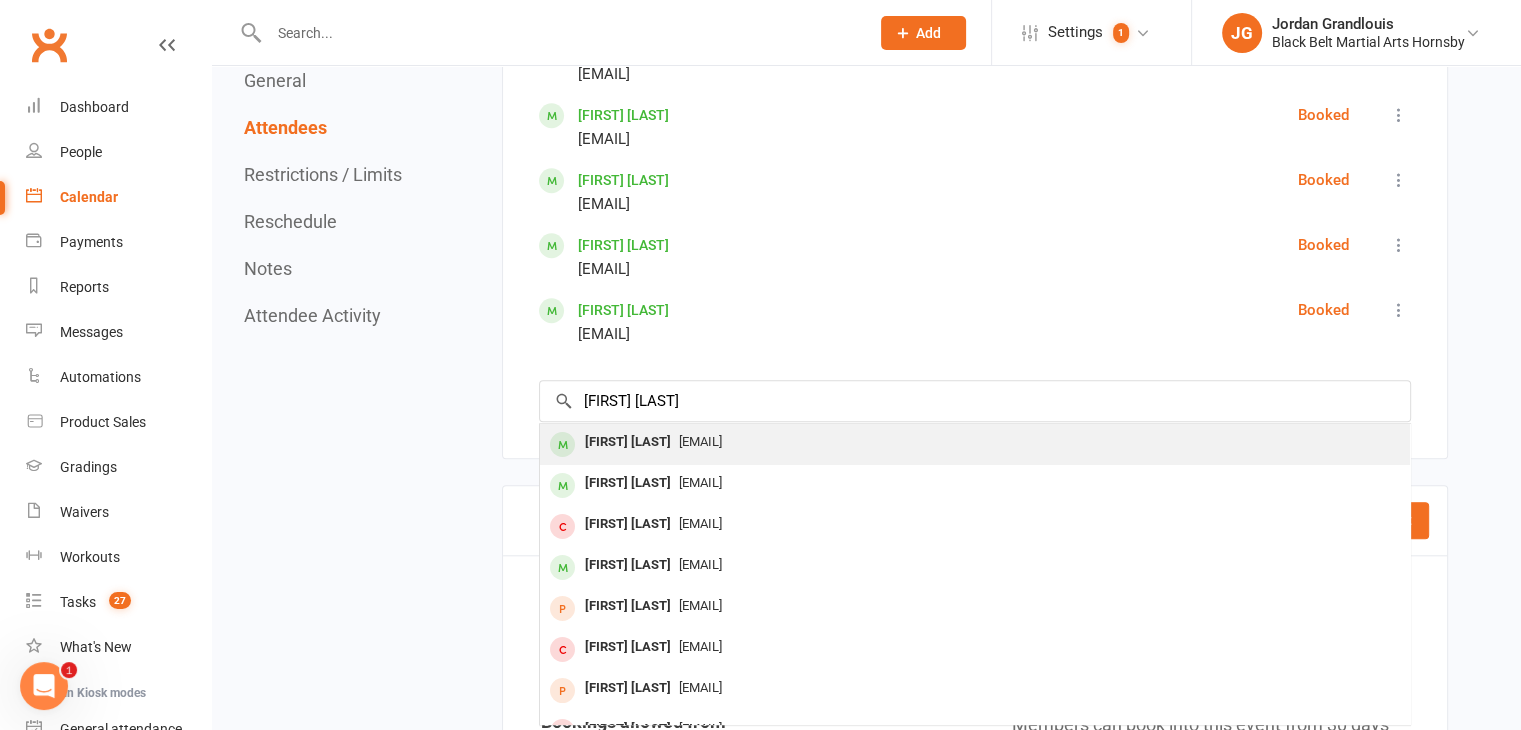 click on "[FIRST] [LAST]" at bounding box center (628, 442) 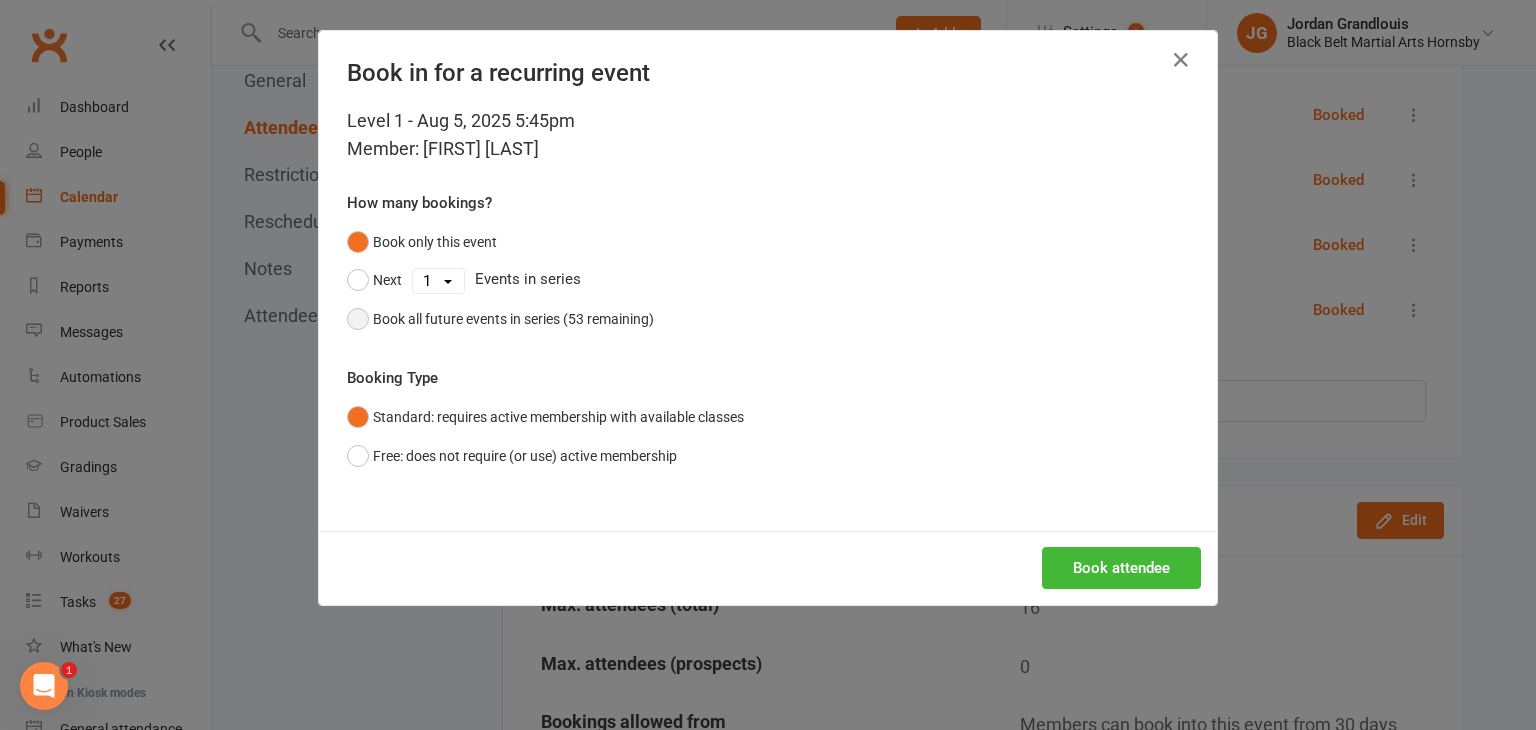 click on "Book all future events in series (53 remaining)" at bounding box center [513, 319] 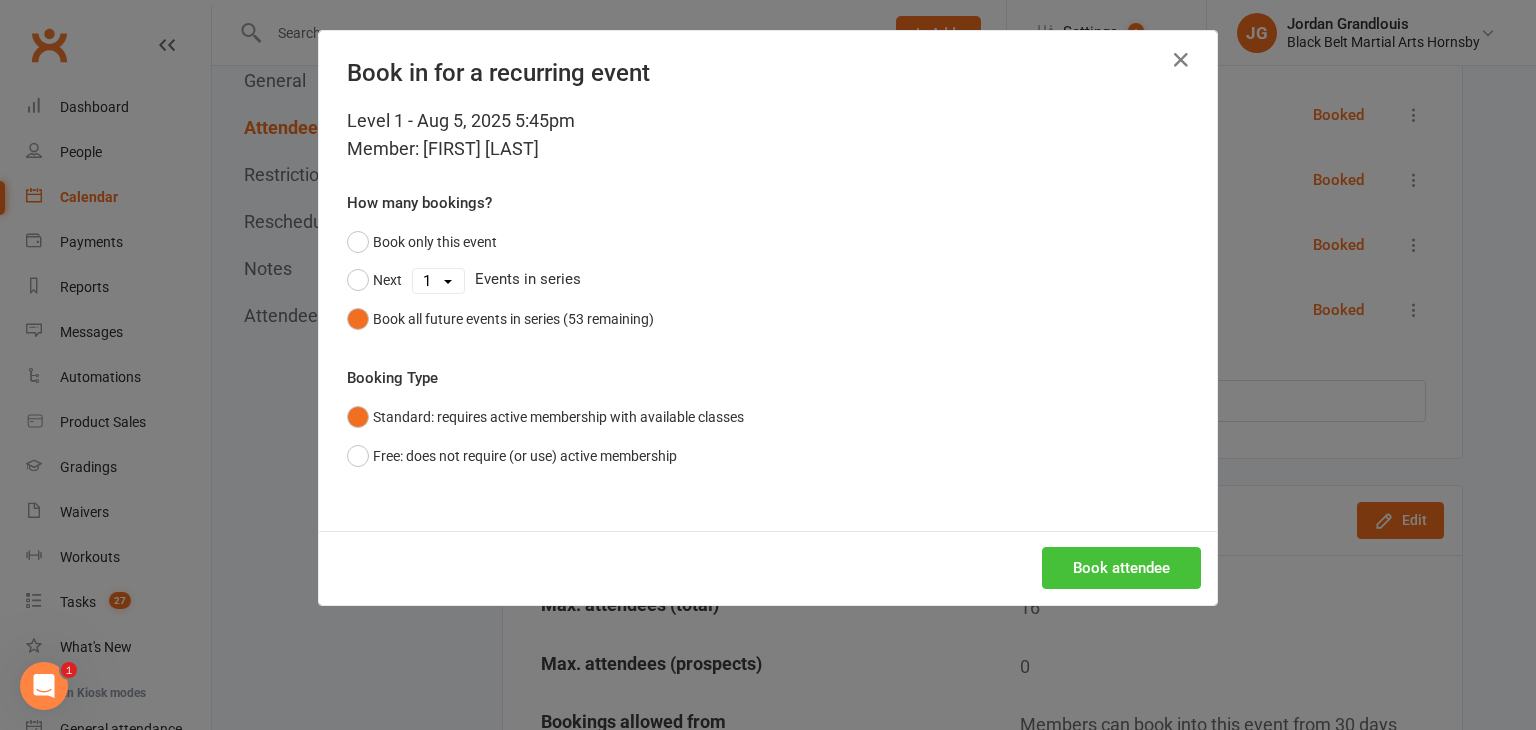 click on "Book attendee" at bounding box center [1121, 568] 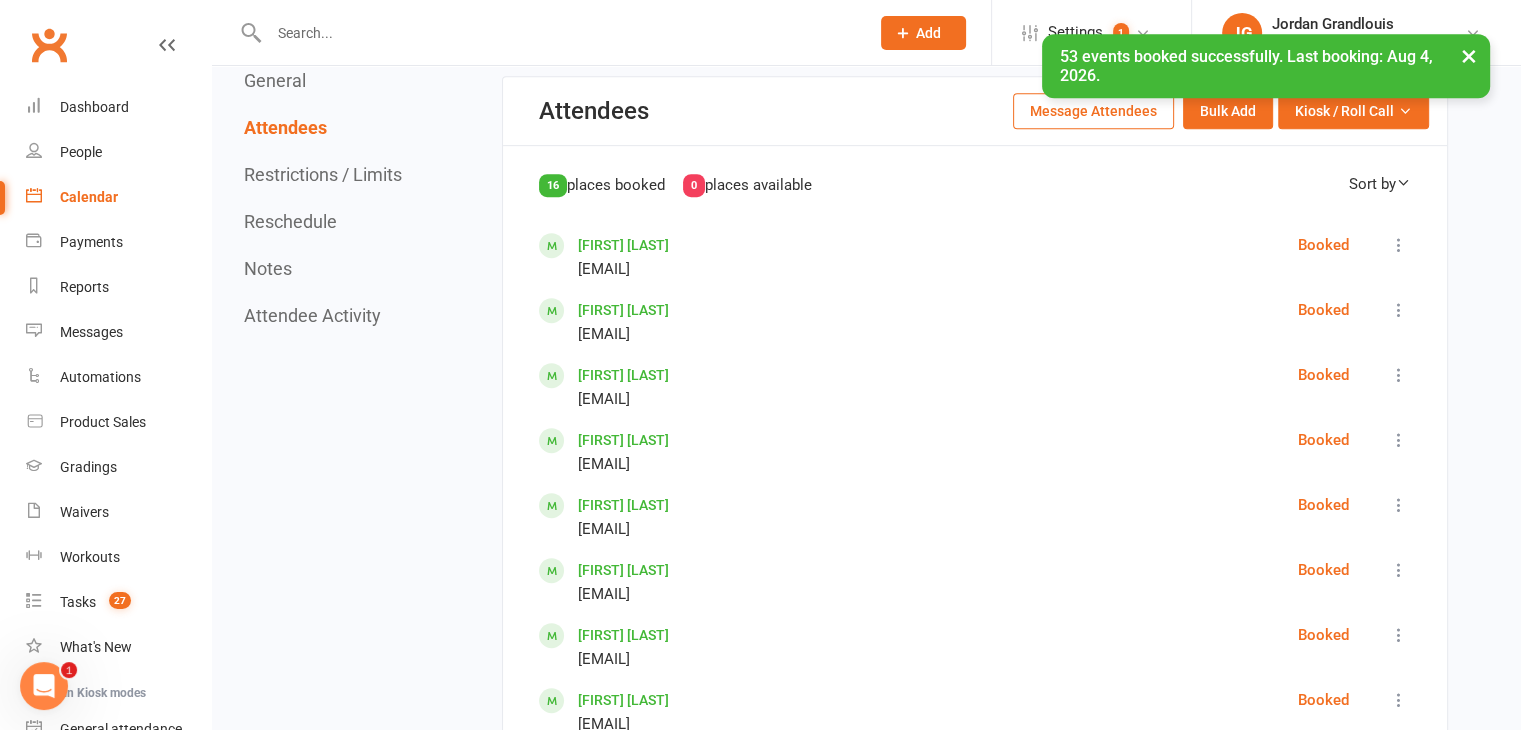 scroll, scrollTop: 0, scrollLeft: 0, axis: both 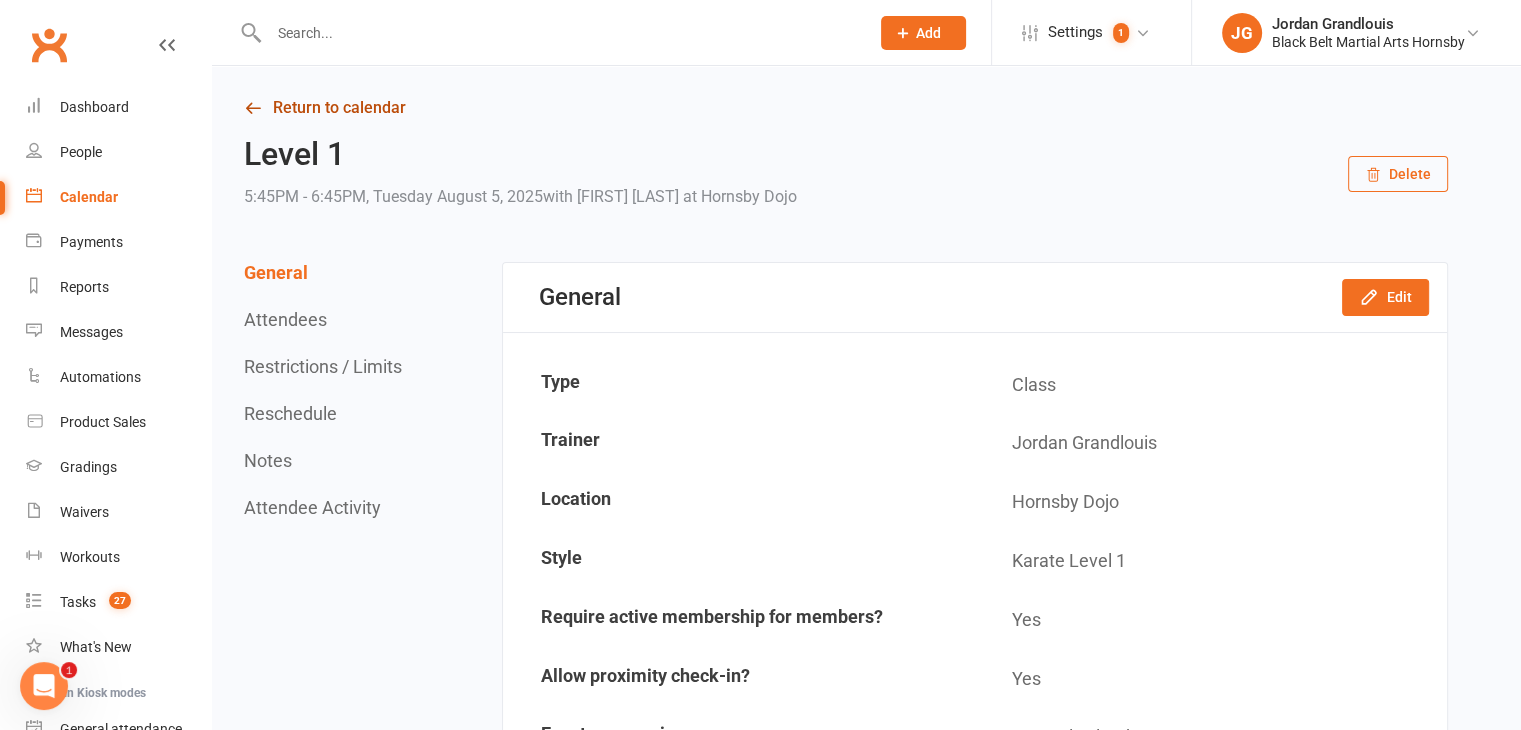 click on "Return to calendar" at bounding box center (846, 108) 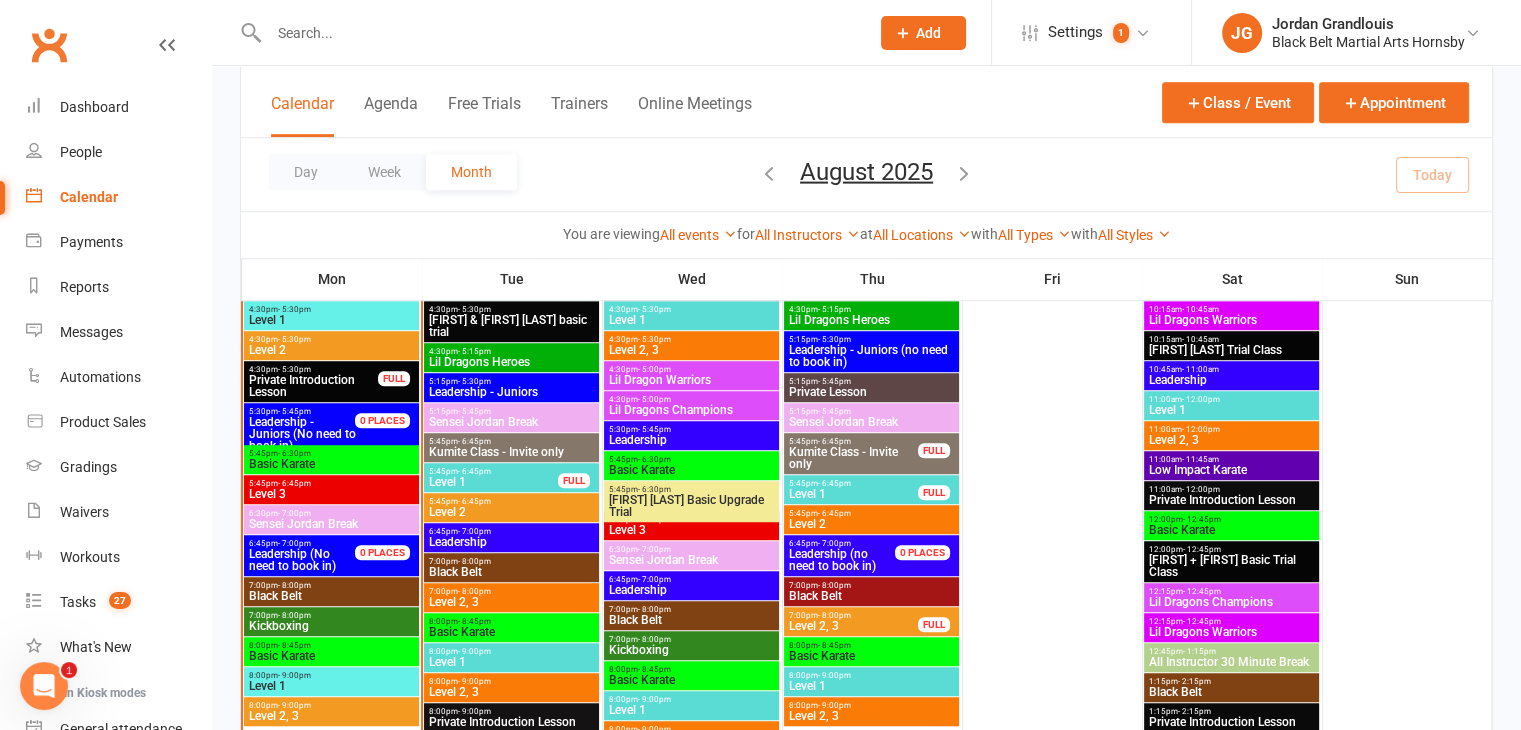 scroll, scrollTop: 1323, scrollLeft: 0, axis: vertical 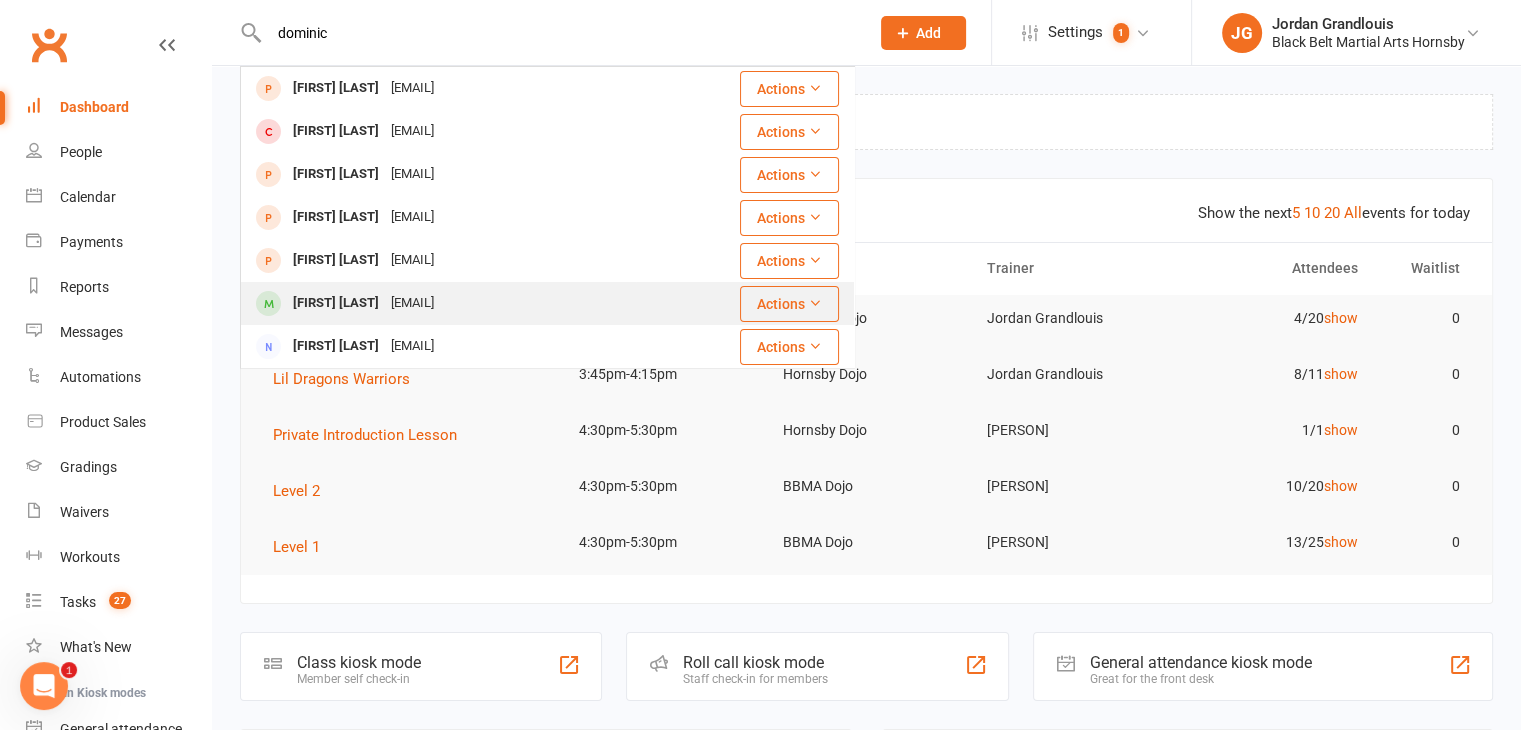 type on "dominic" 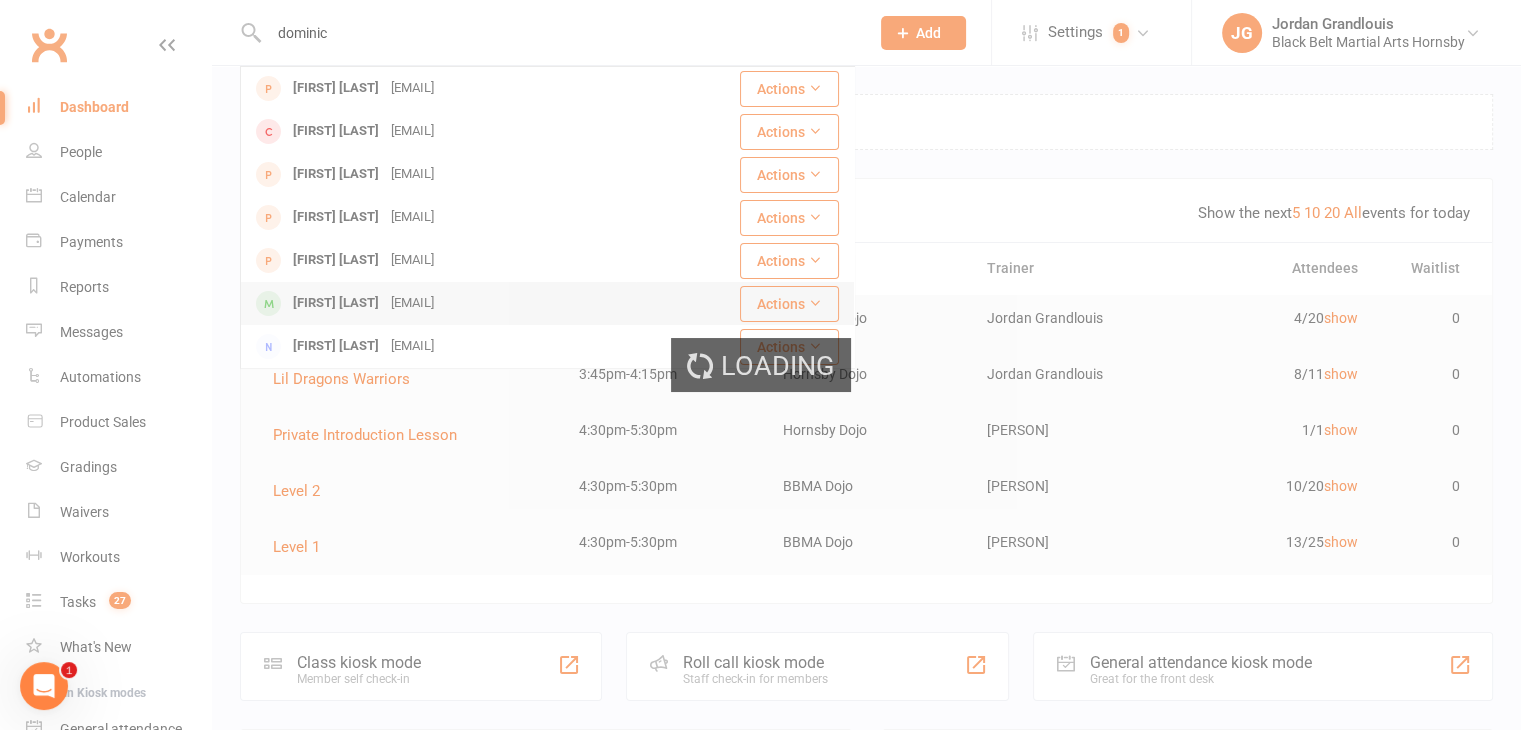 type 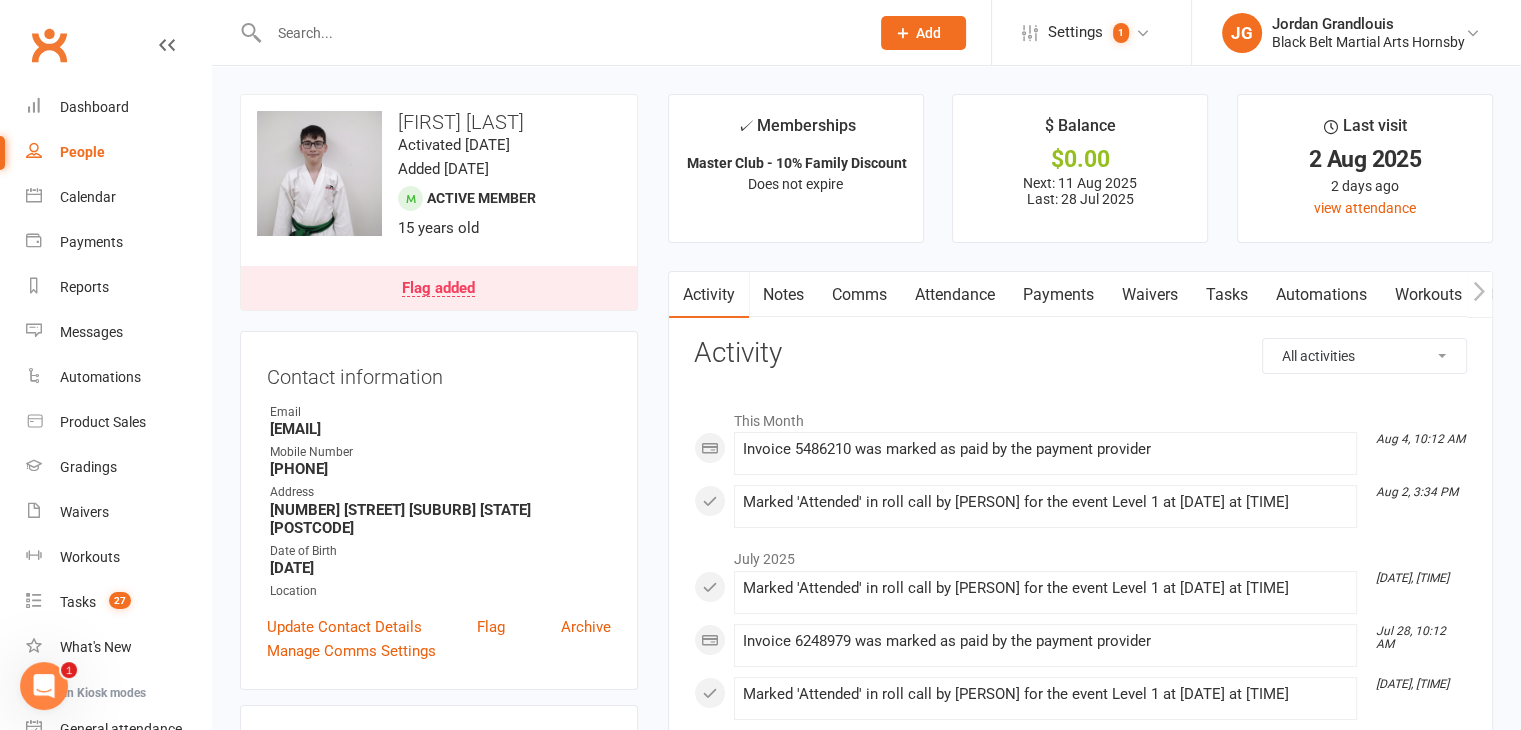 click on "Attendance" at bounding box center (955, 295) 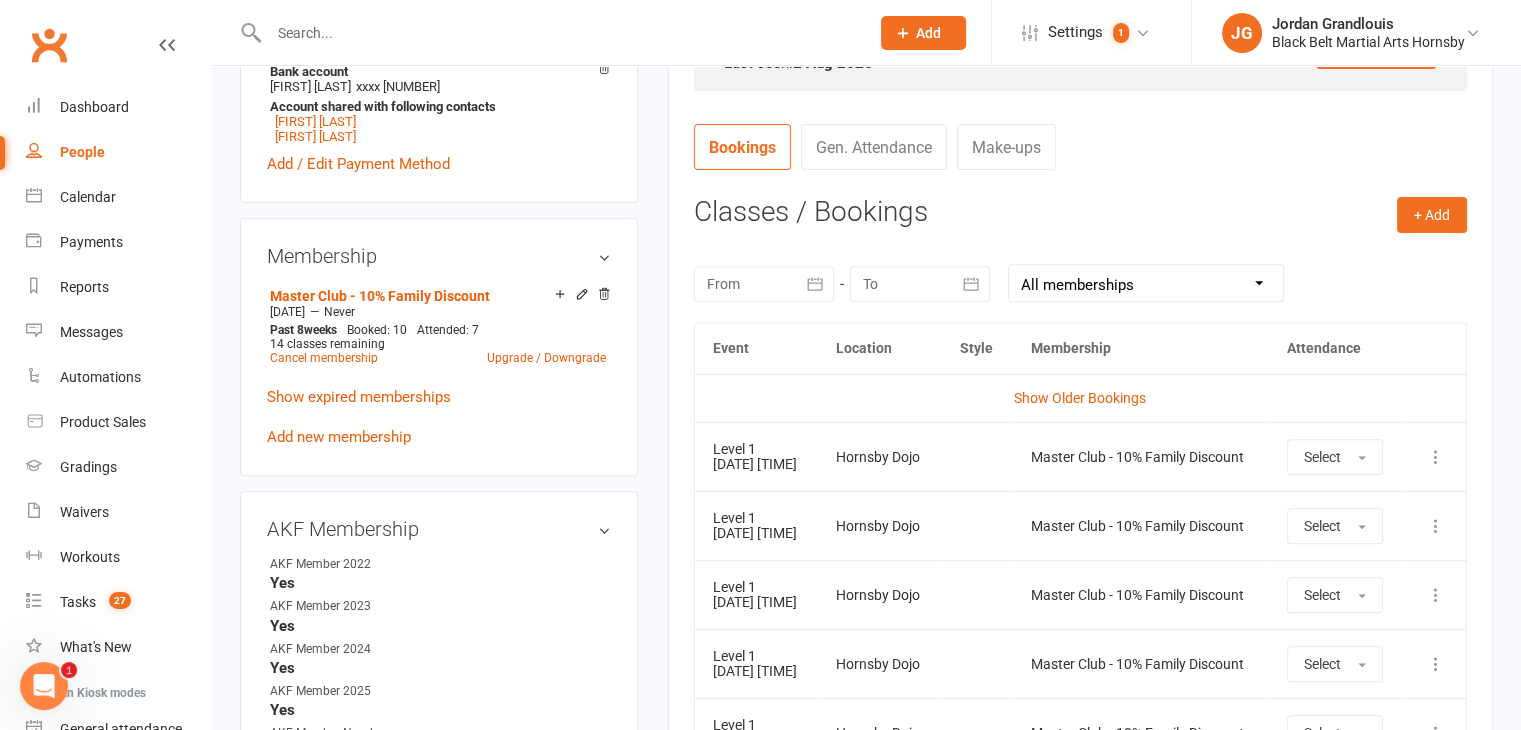scroll, scrollTop: 581, scrollLeft: 0, axis: vertical 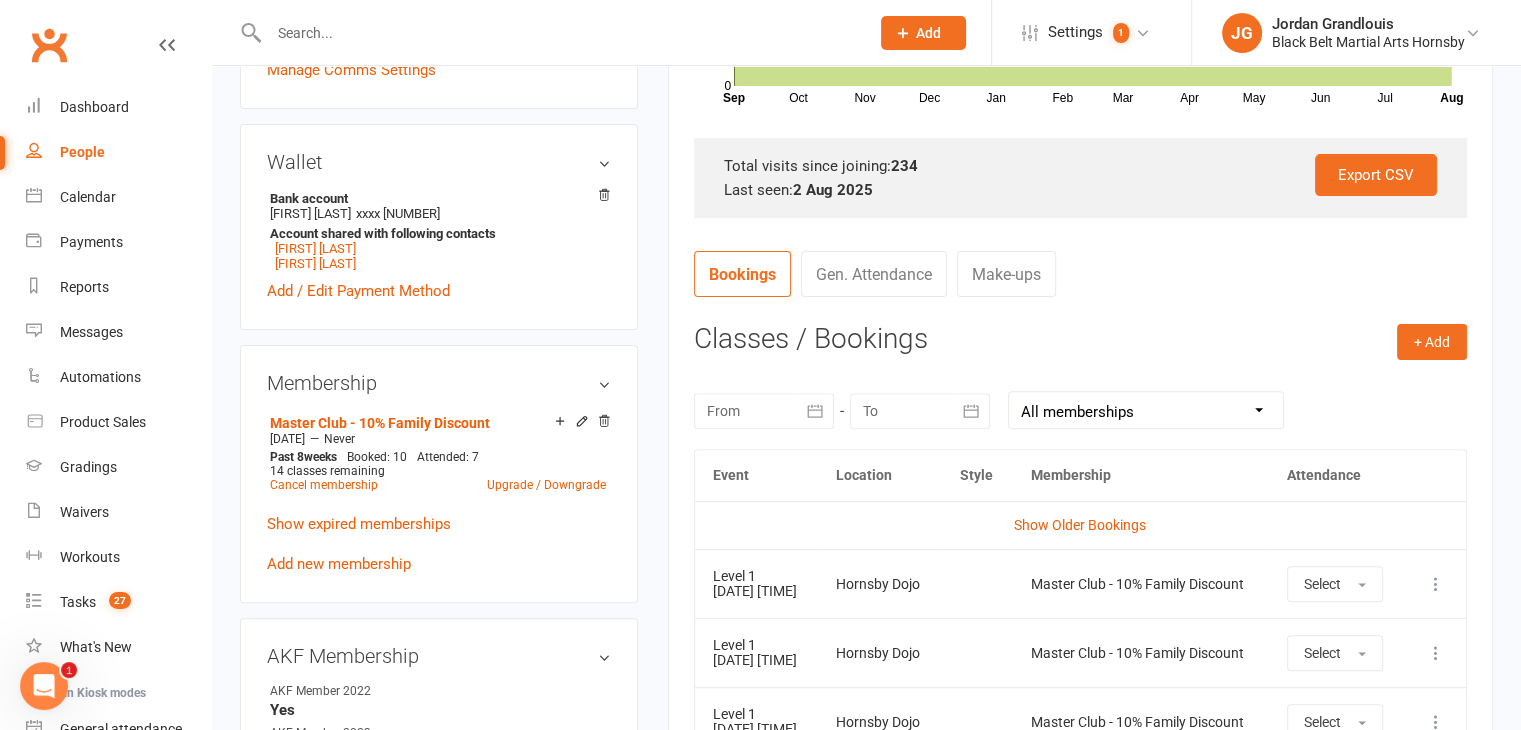 click at bounding box center (764, 411) 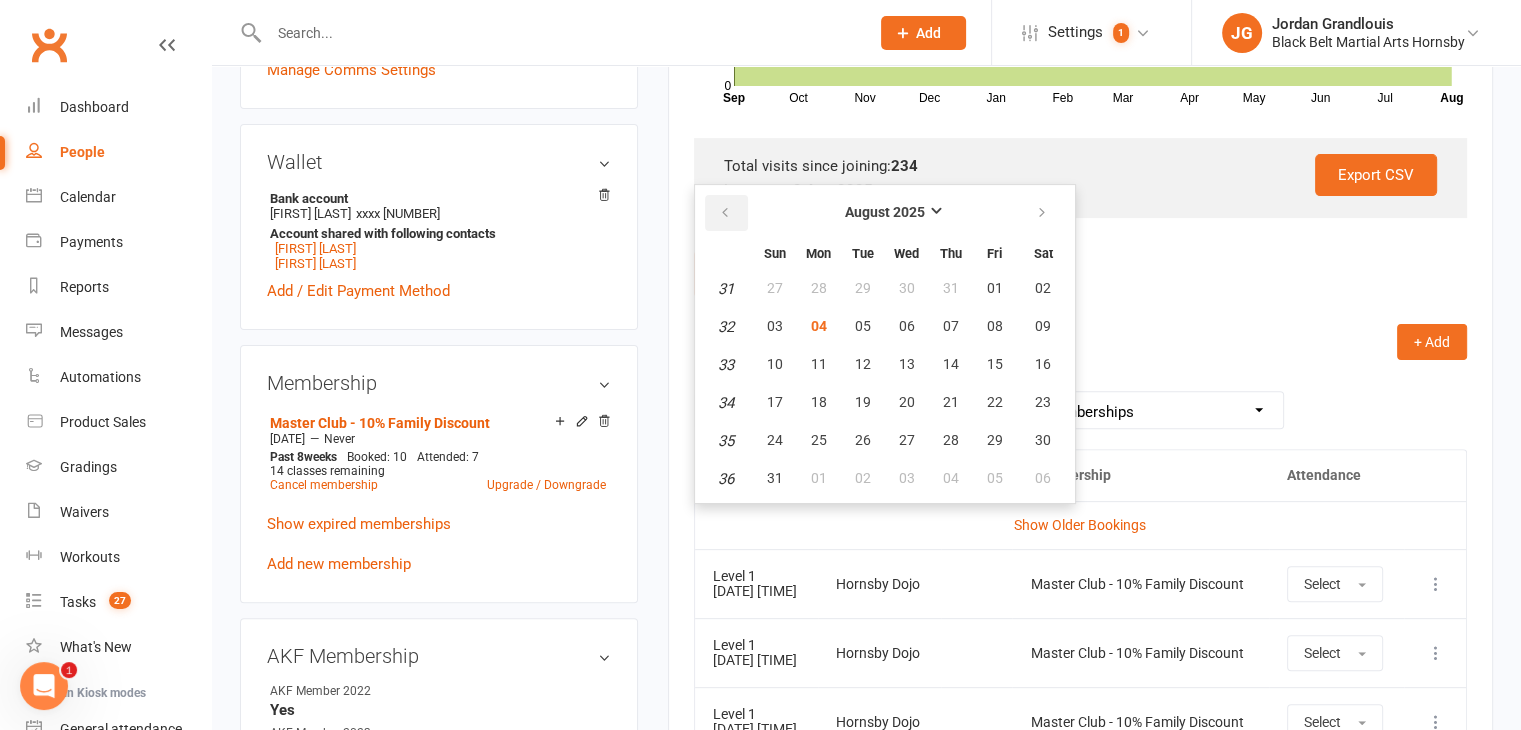 click at bounding box center [725, 213] 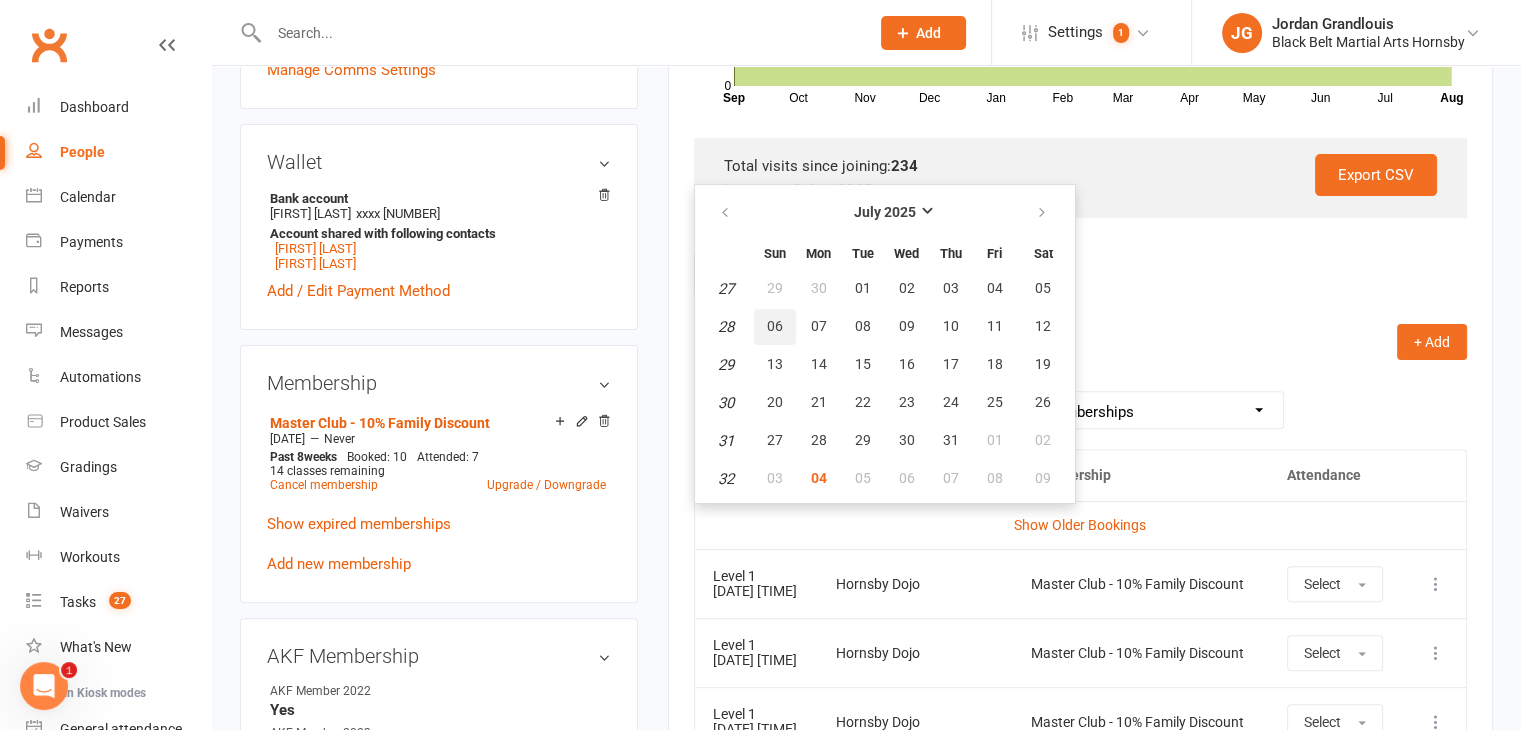 click on "06" at bounding box center (775, 326) 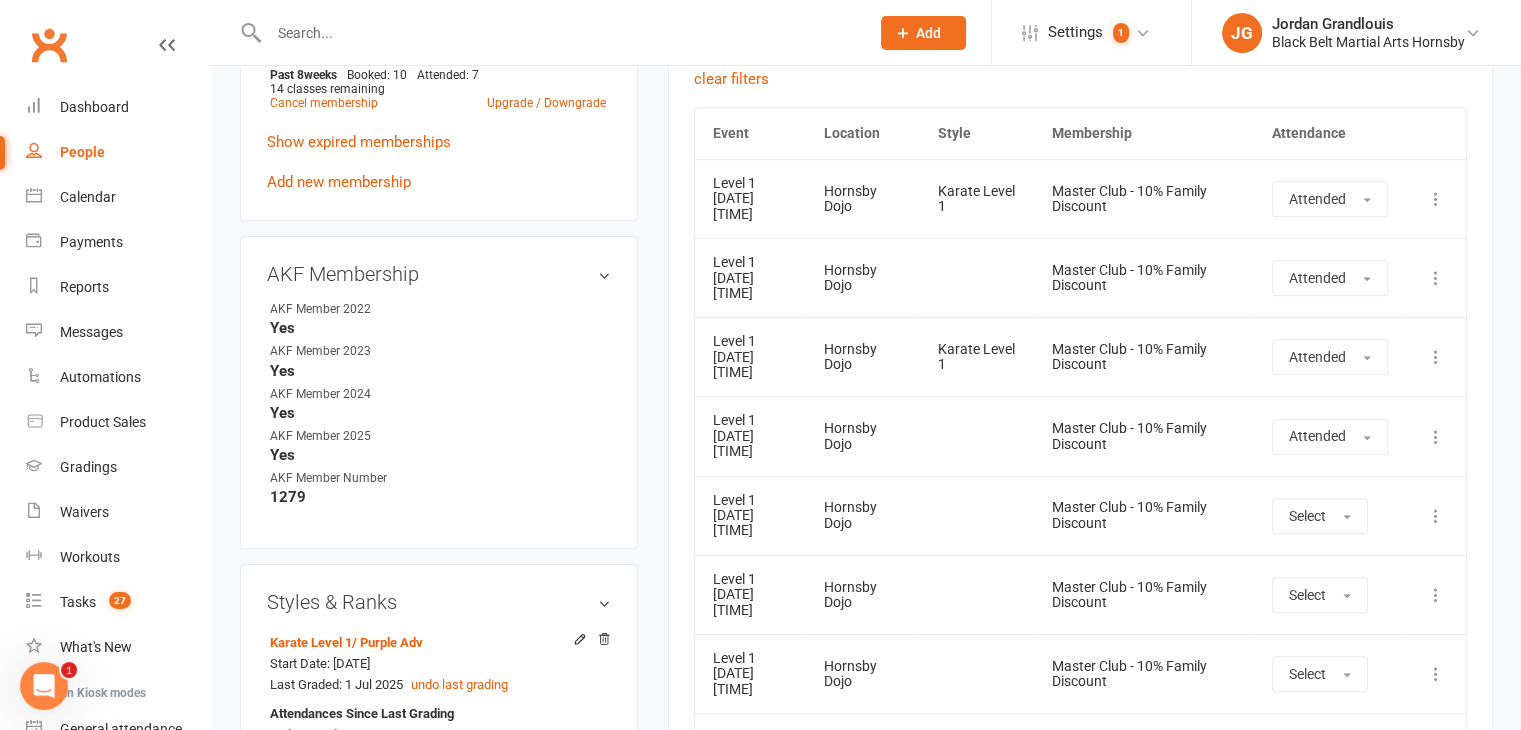 scroll, scrollTop: 961, scrollLeft: 0, axis: vertical 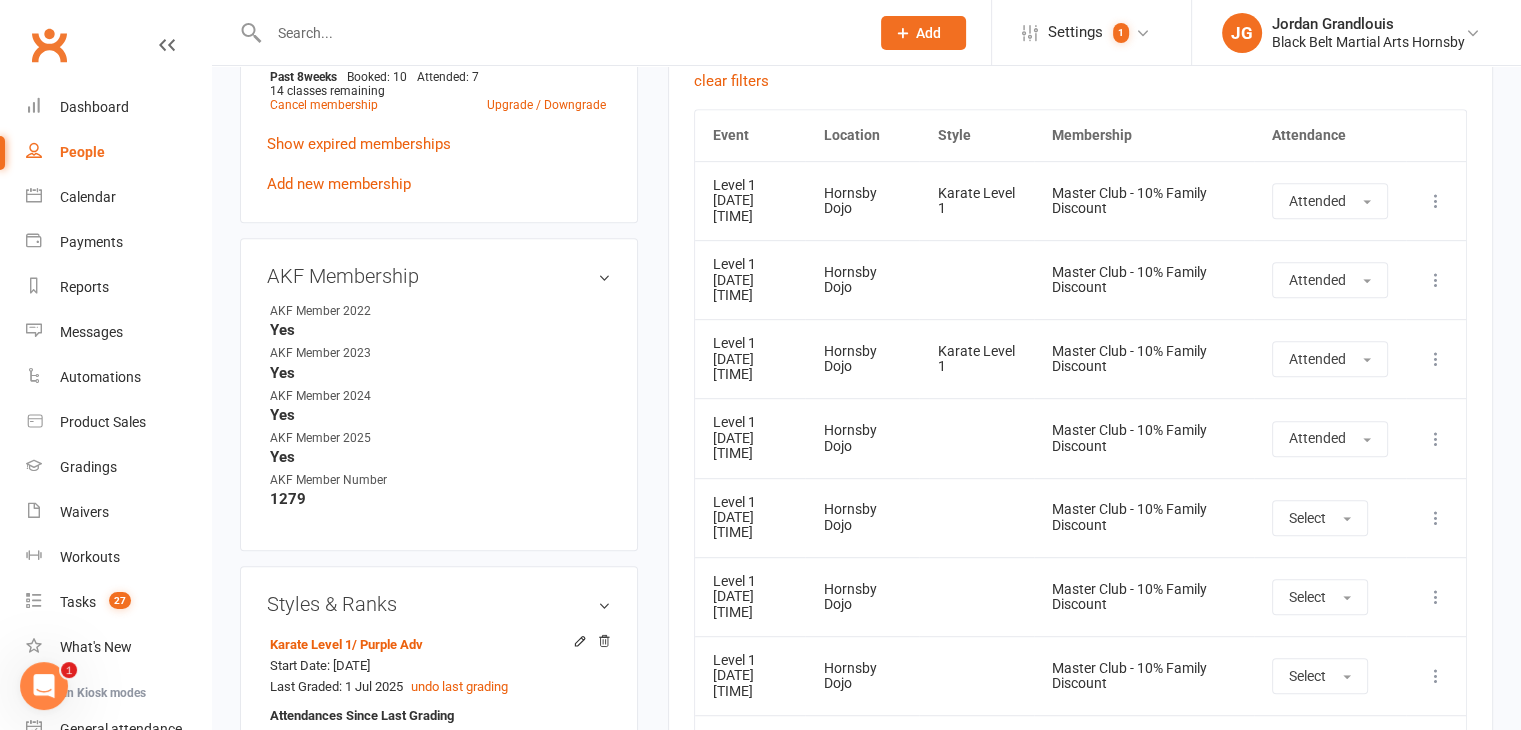click on "Hornsby Dojo" at bounding box center [862, 437] 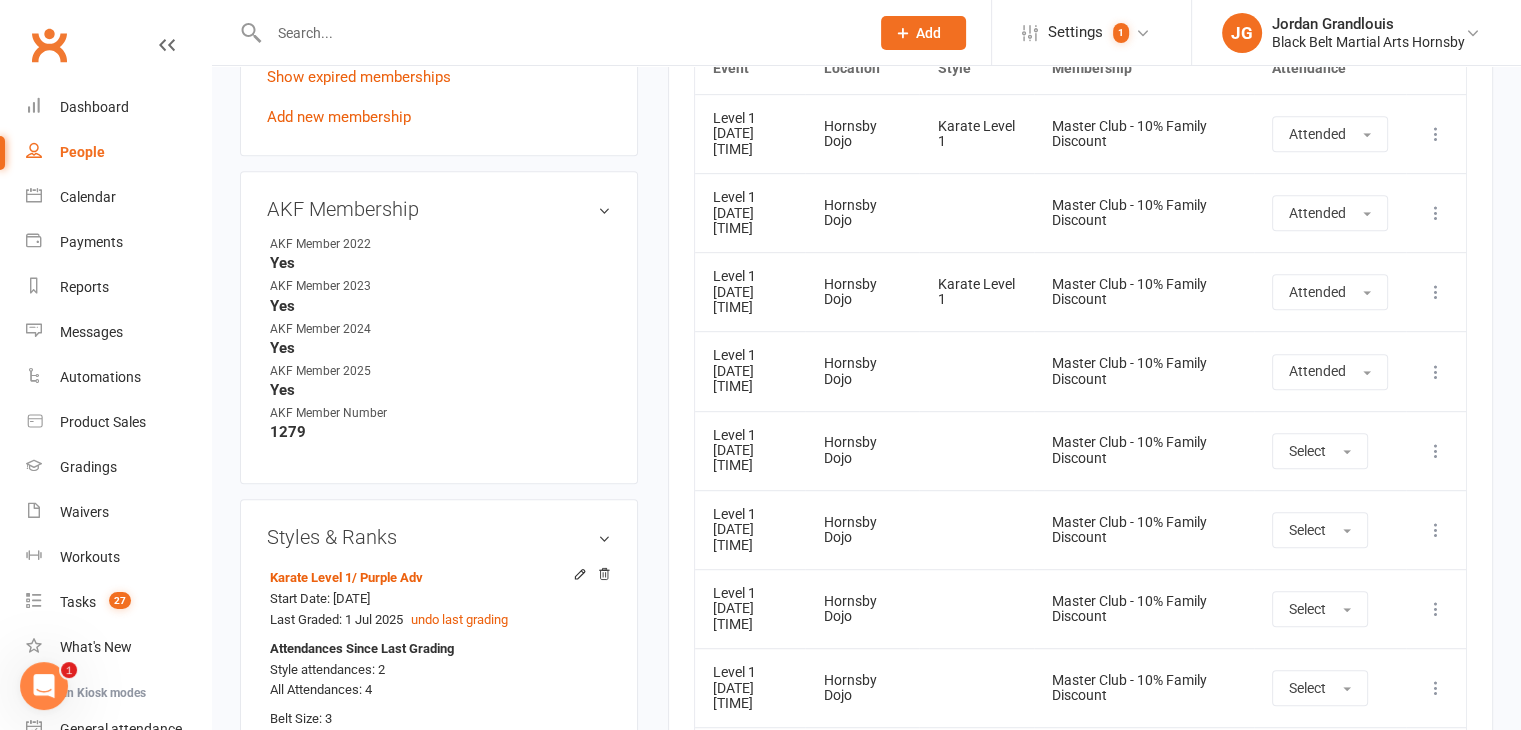 scroll, scrollTop: 1027, scrollLeft: 0, axis: vertical 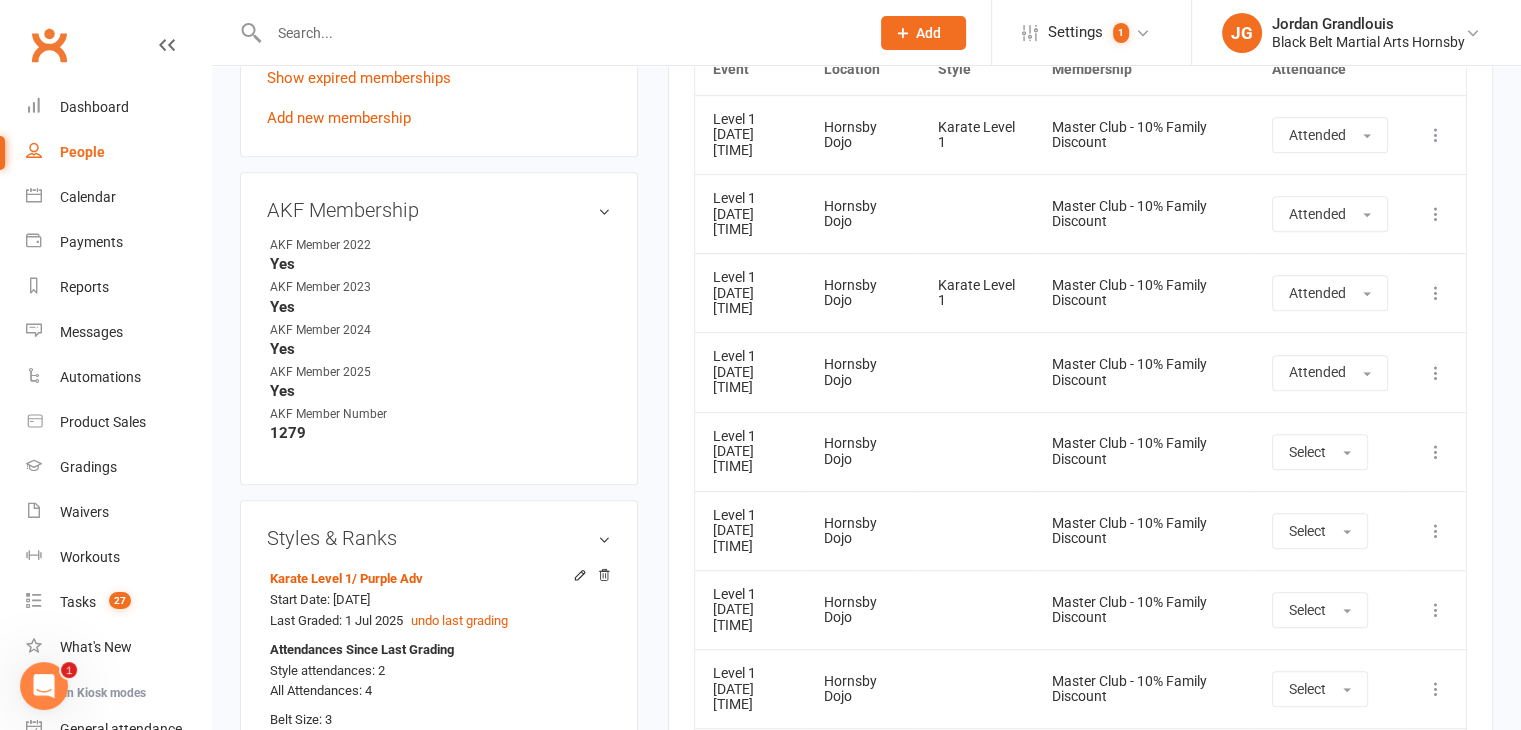 click at bounding box center [559, 33] 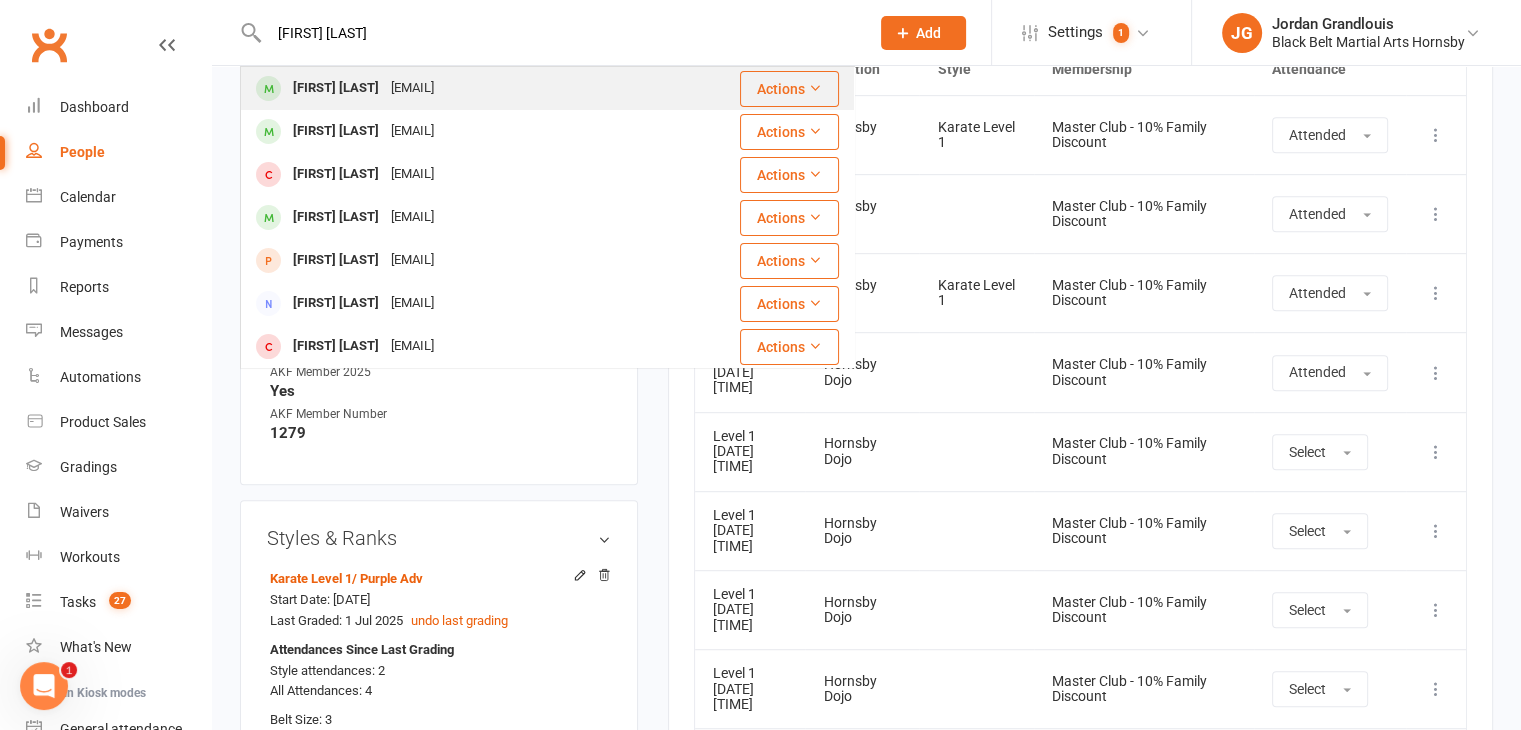 type on "isaac norman-robinson" 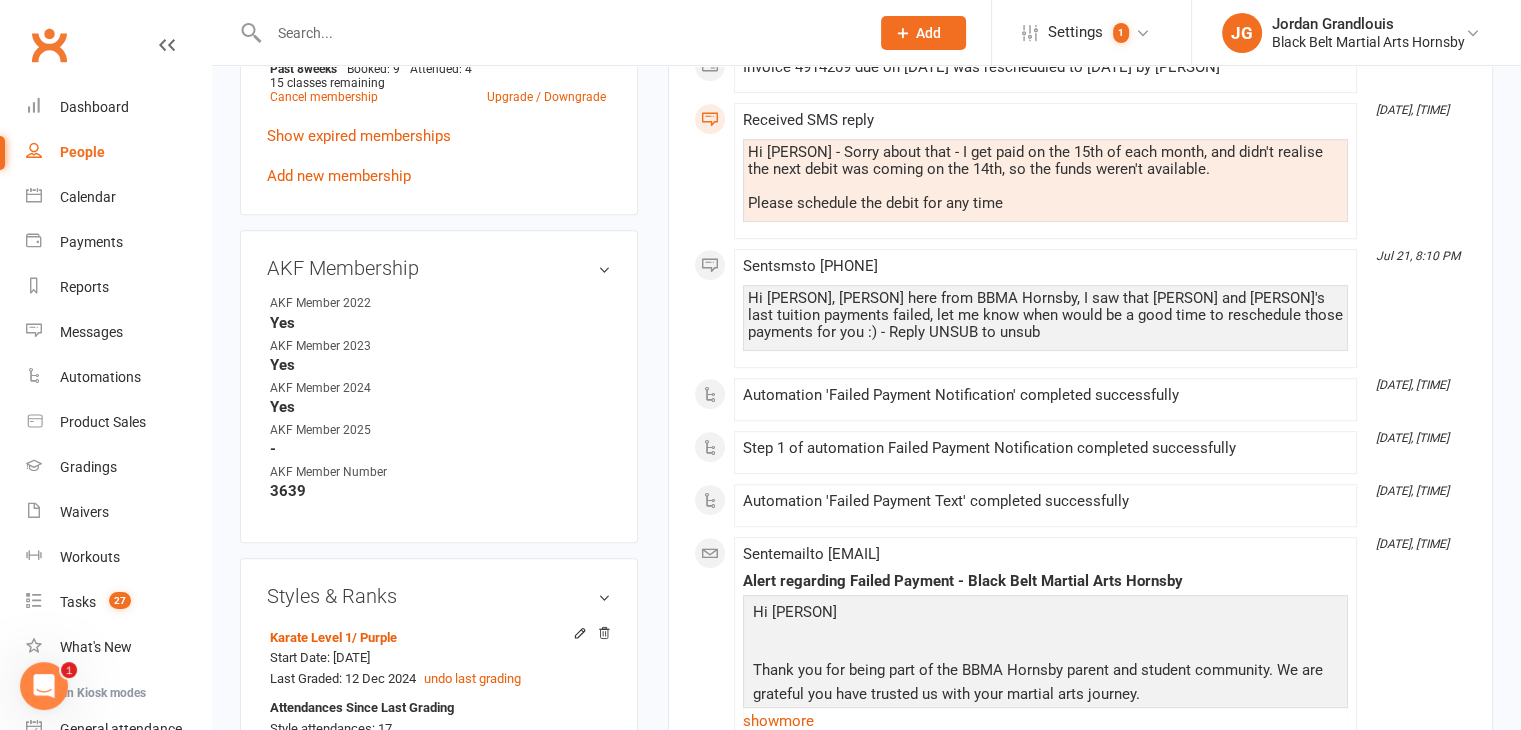 scroll, scrollTop: 0, scrollLeft: 0, axis: both 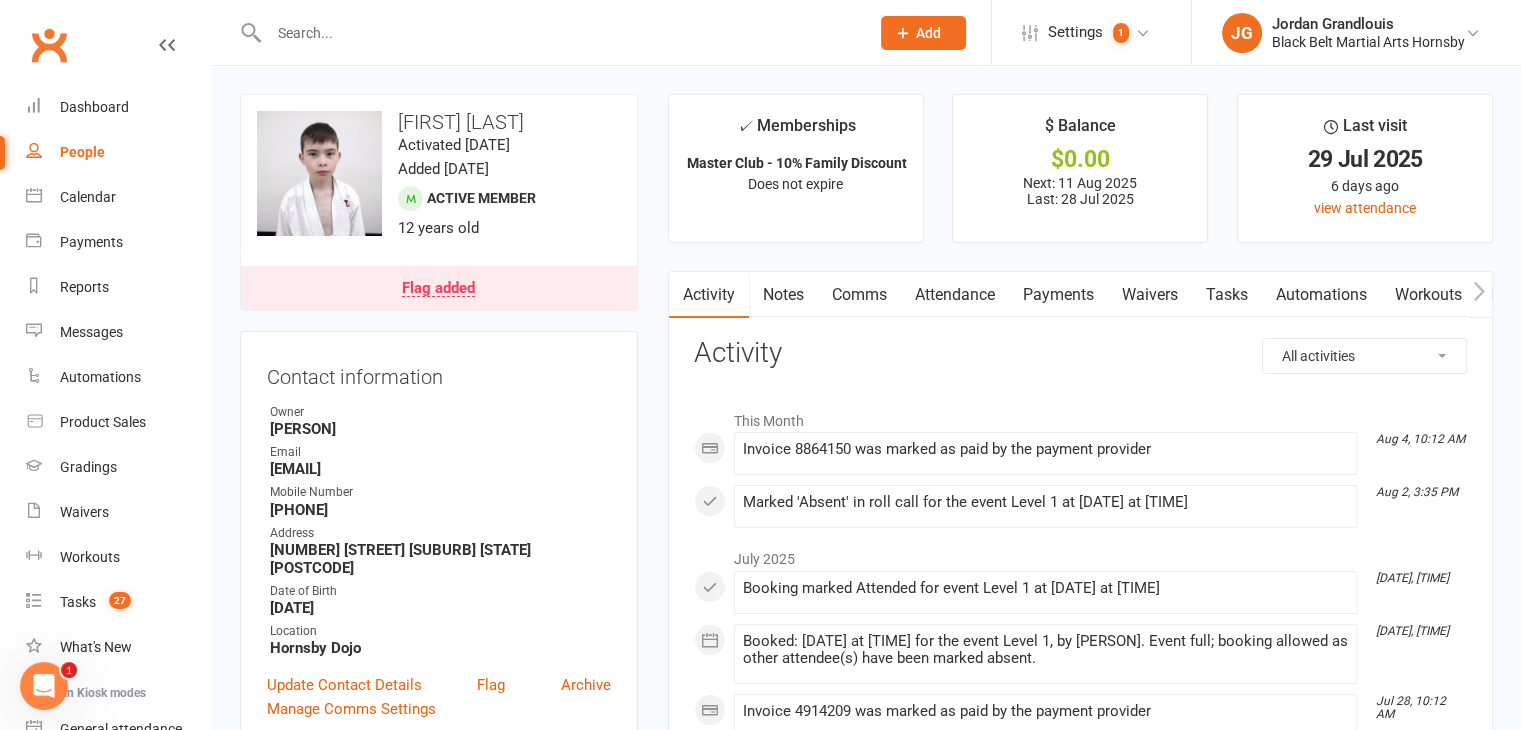 click on "Attendance" at bounding box center [955, 295] 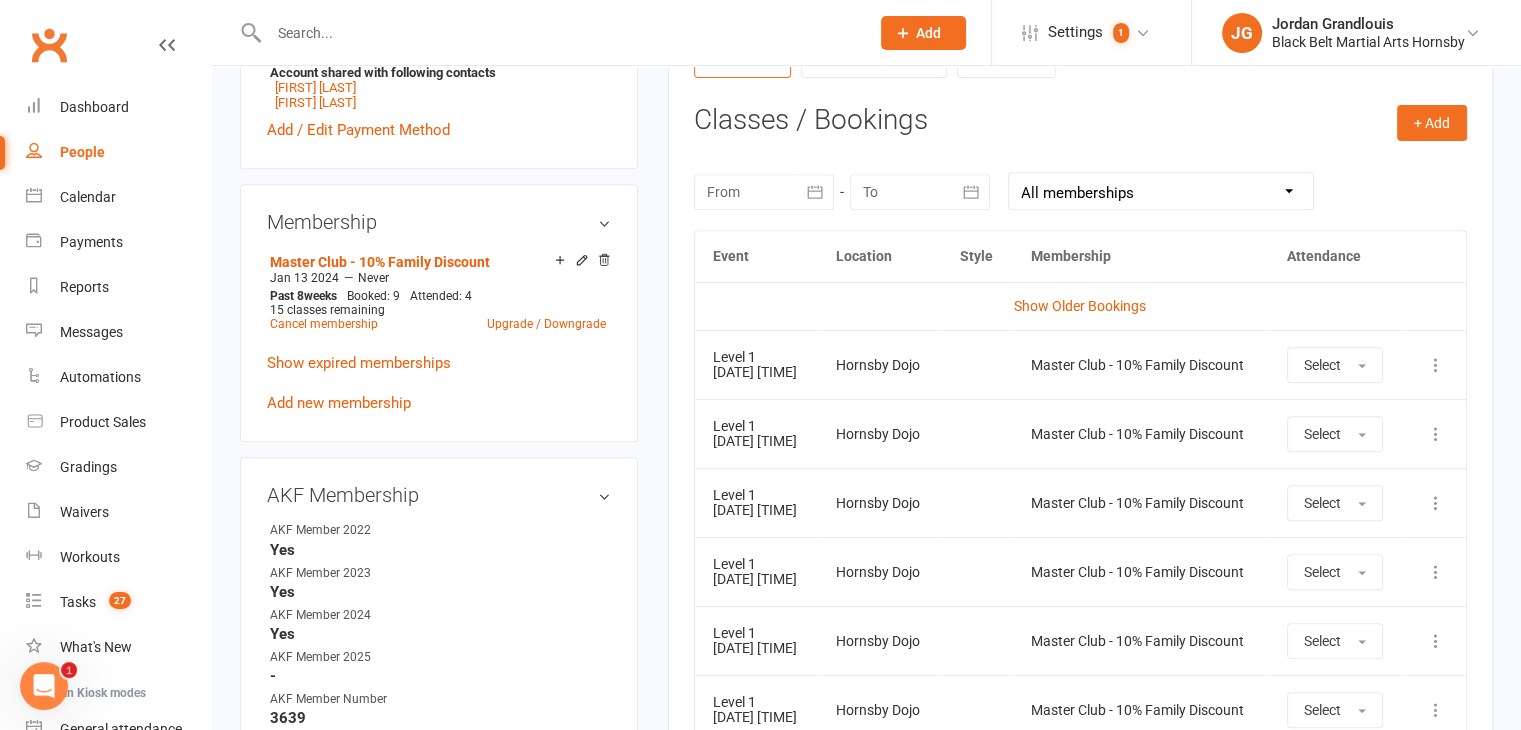 scroll, scrollTop: 804, scrollLeft: 0, axis: vertical 